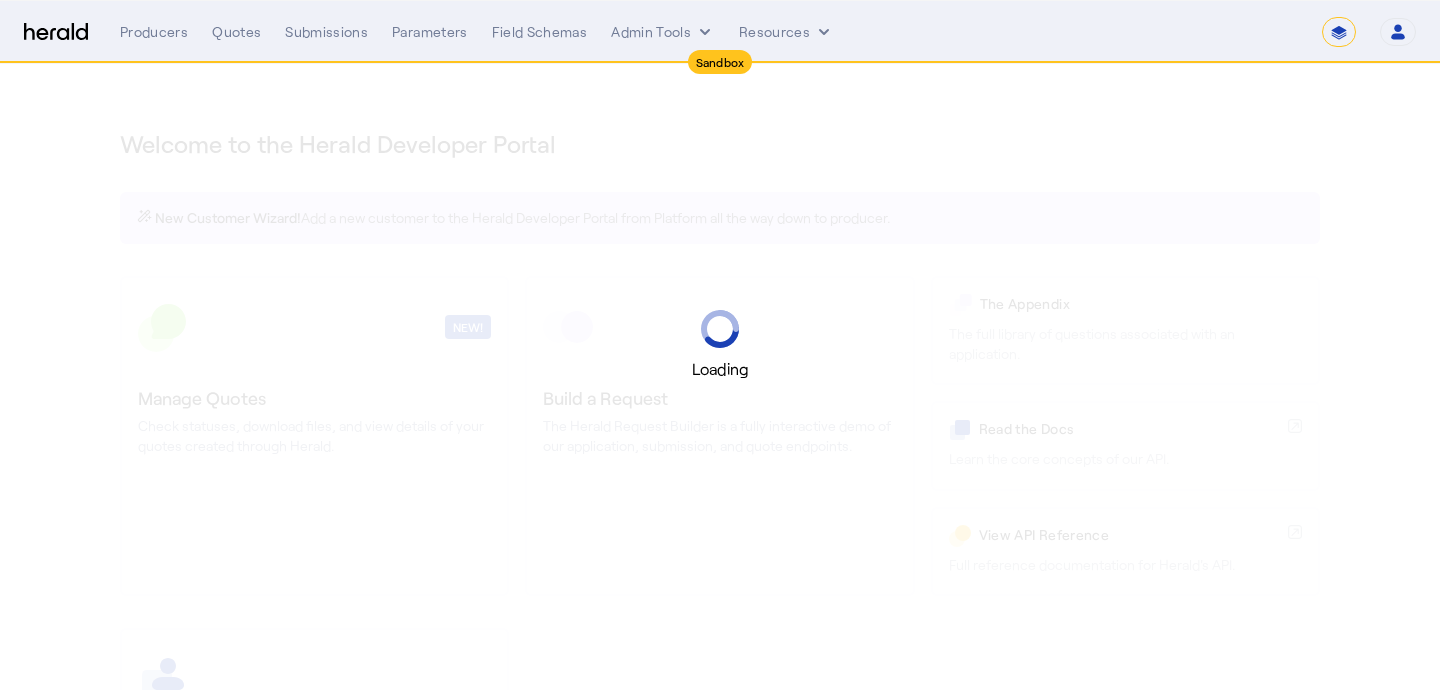 select on "*******" 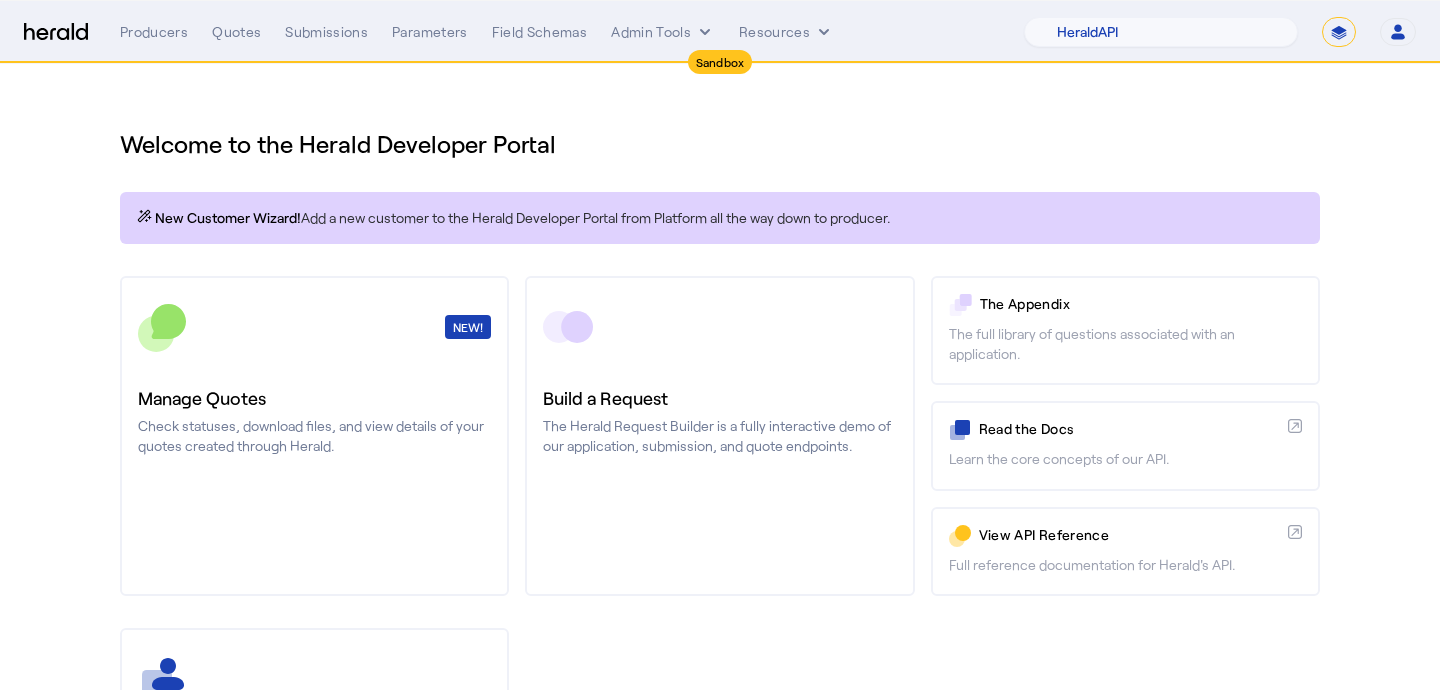click on "**********" at bounding box center [1339, 32] 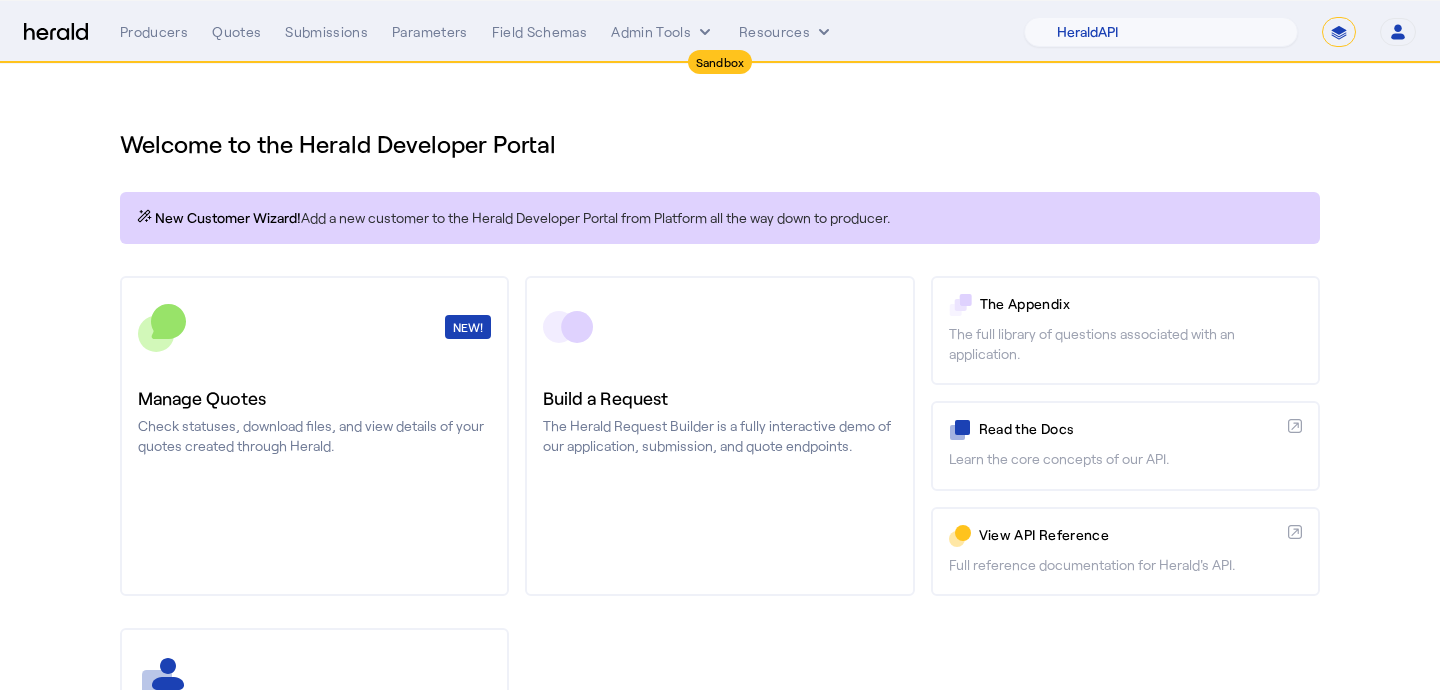 click on "**********" at bounding box center (1339, 32) 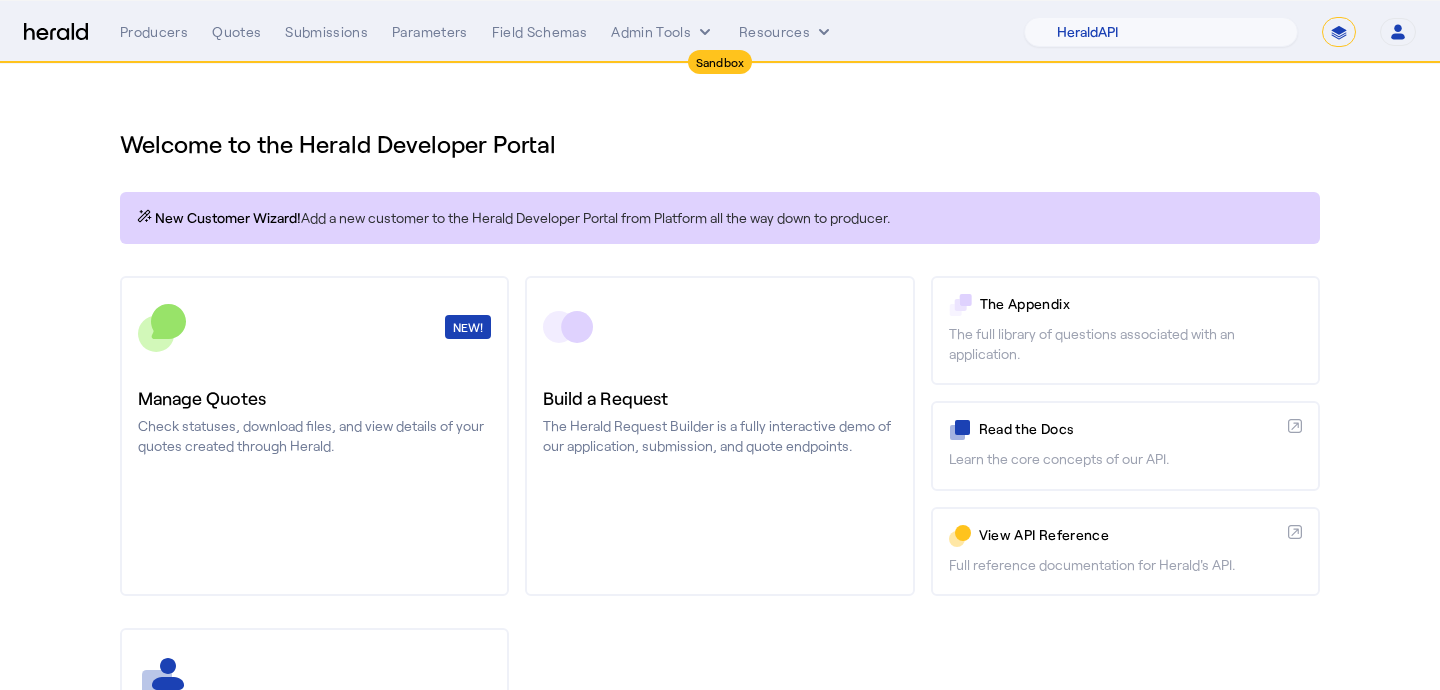 select on "**********" 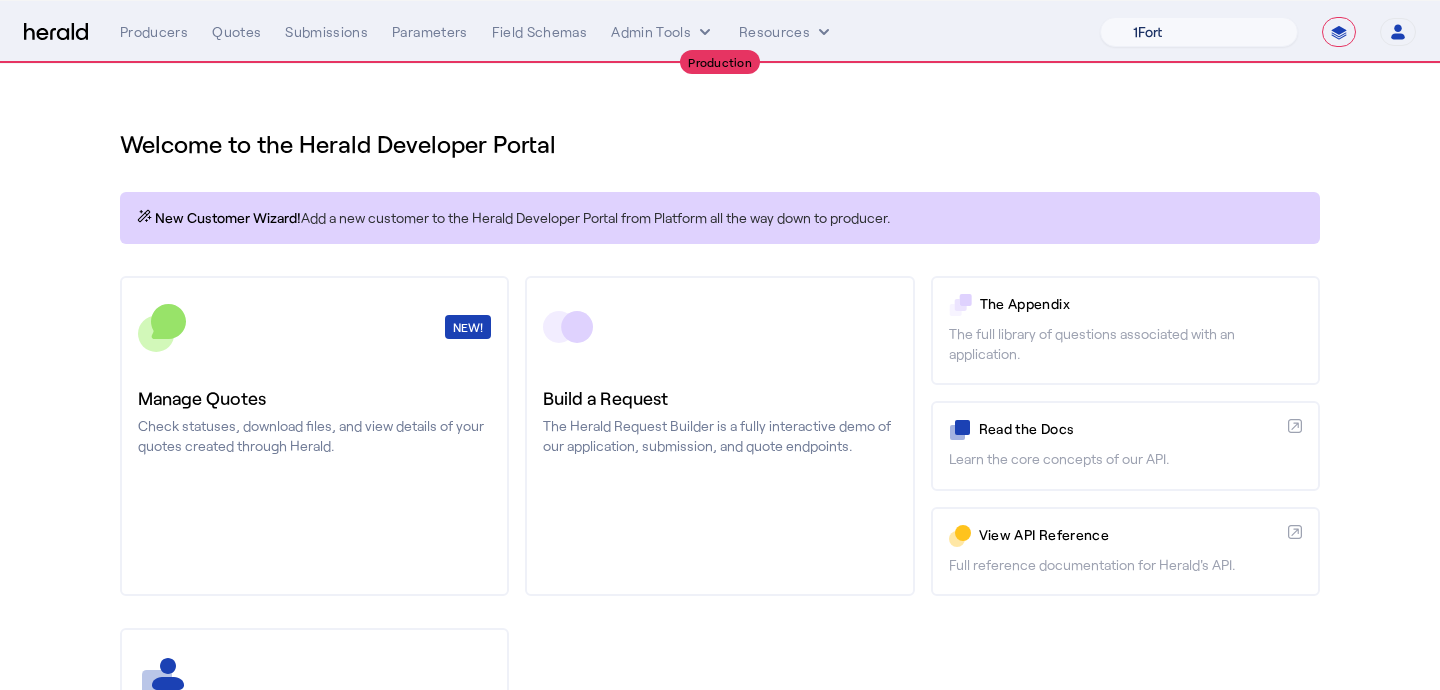 click on "1Fort   [PERSON_NAME]   [PERSON_NAME]   CRC   Campus Coverage   Citadel   Fifthwall   Flow Specialty (Capitola)   Founder Shield   Growthmill   HIB Marketplace   HeraldAPI   Layr   Limit   [PERSON_NAME]   QuoteWell   Sayata Labs   Semsee   Stere   USI   Vouch   Zywave" at bounding box center (1199, 32) 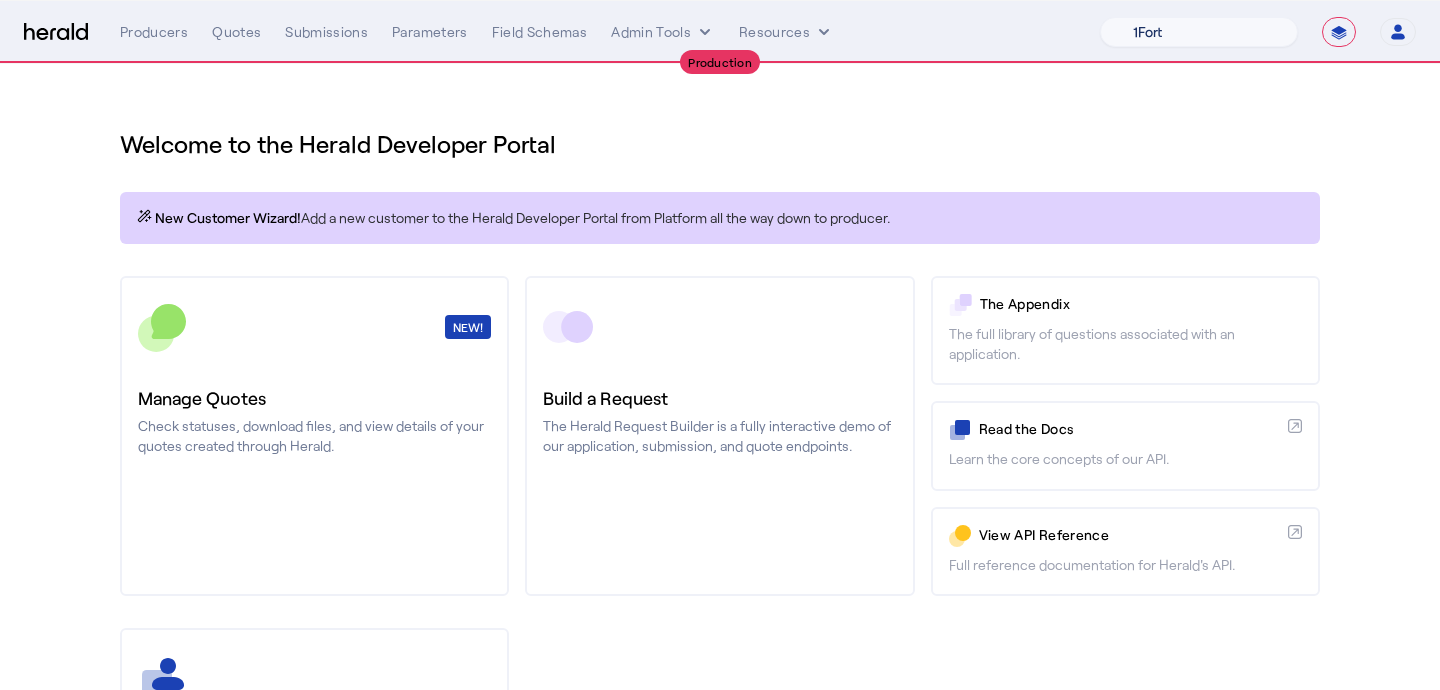 select on "pfm_z9k1_growthmill" 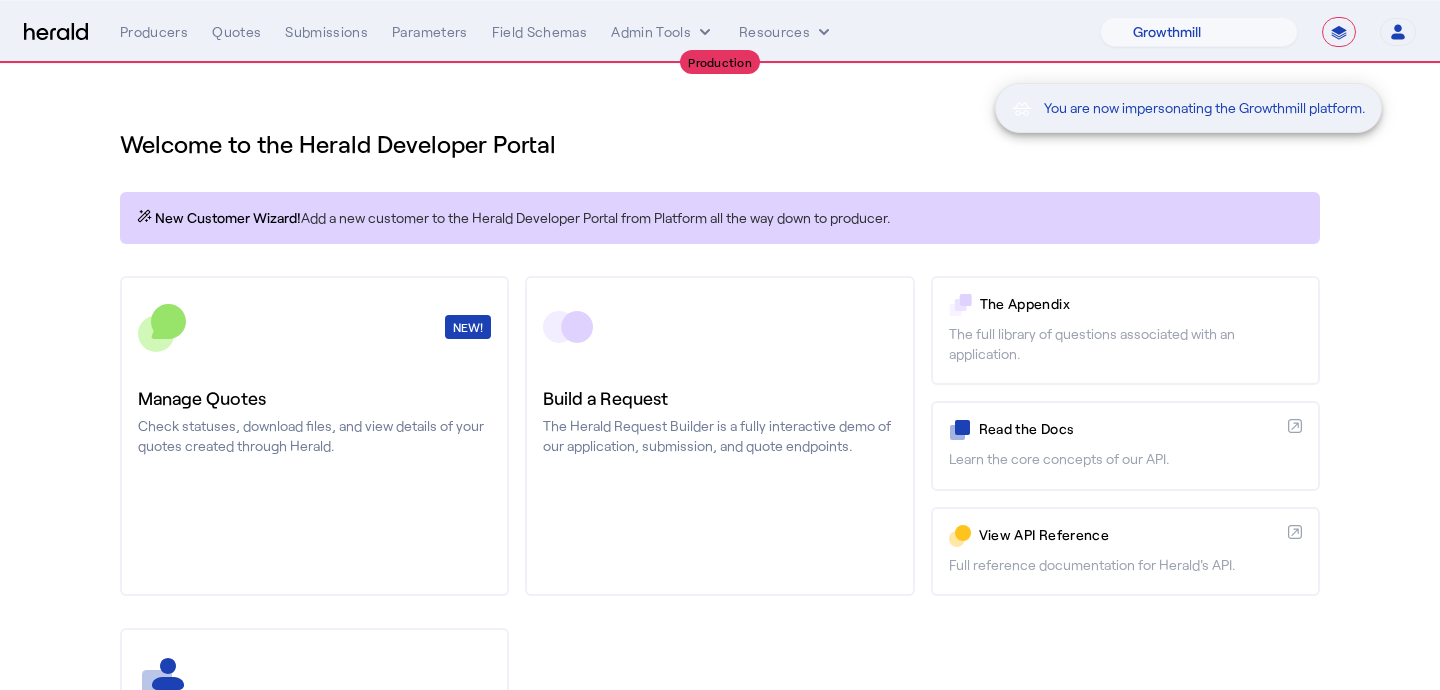 click on "You are now impersonating the Growthmill platform." at bounding box center [720, 345] 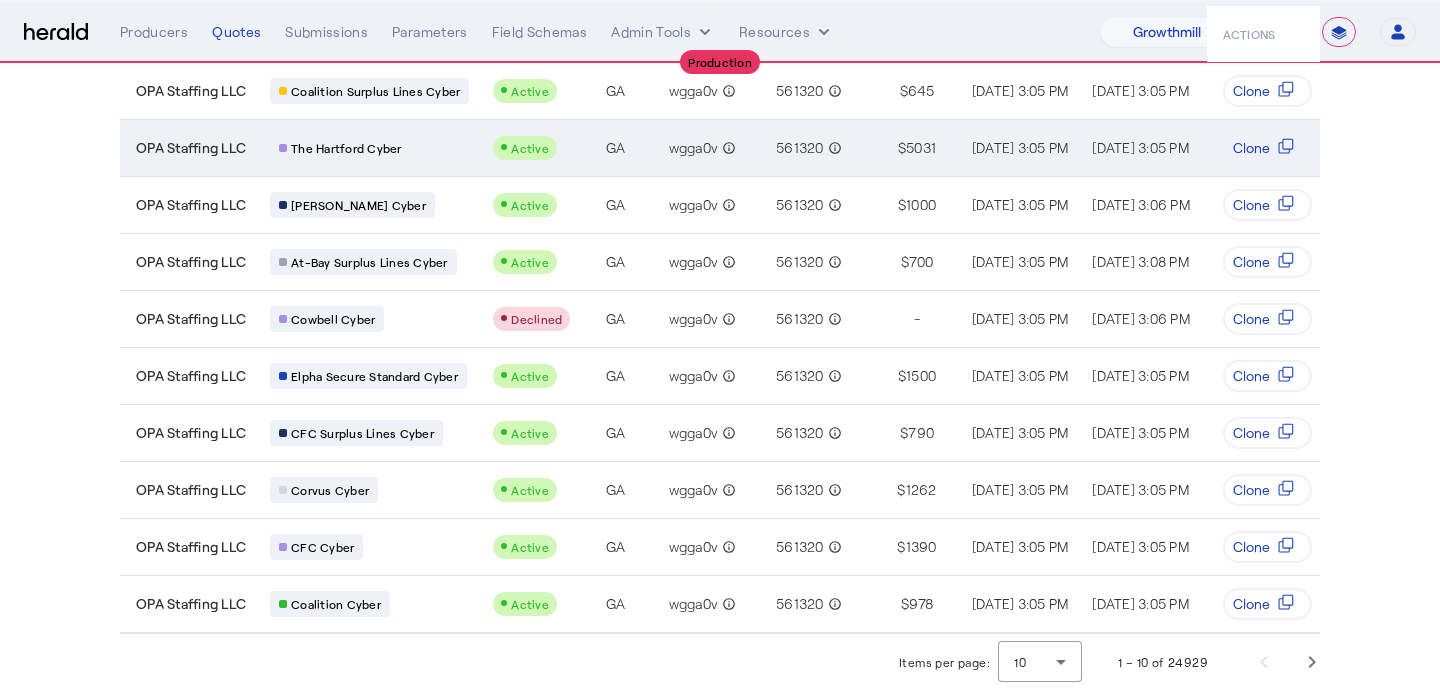 scroll, scrollTop: 193, scrollLeft: 0, axis: vertical 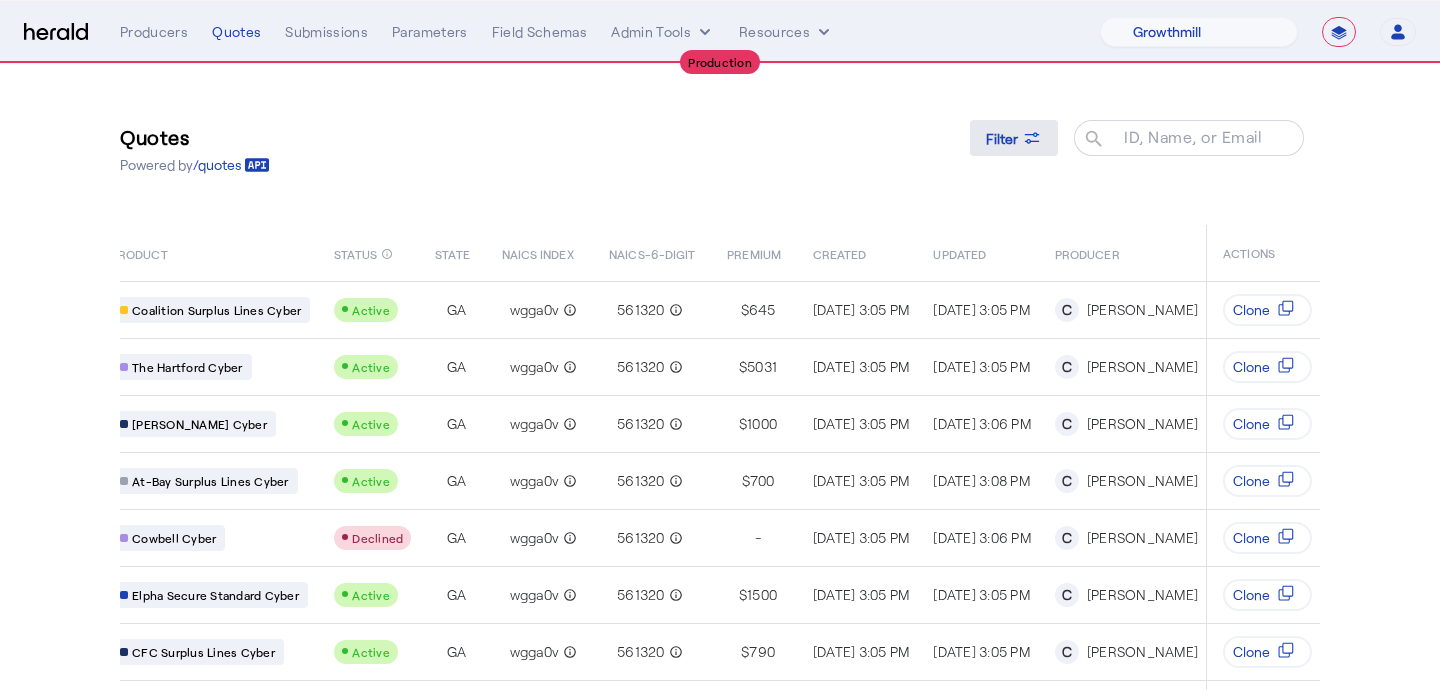 click 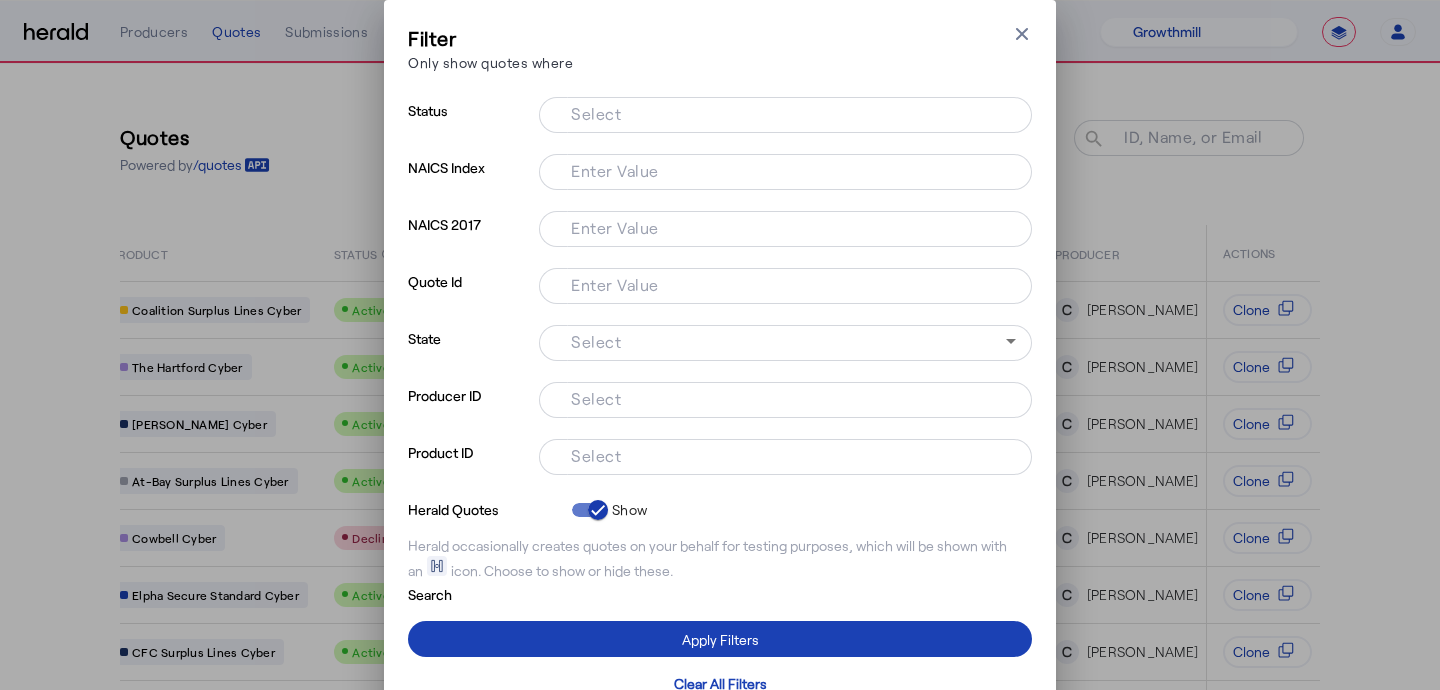click on "Select" at bounding box center (781, 398) 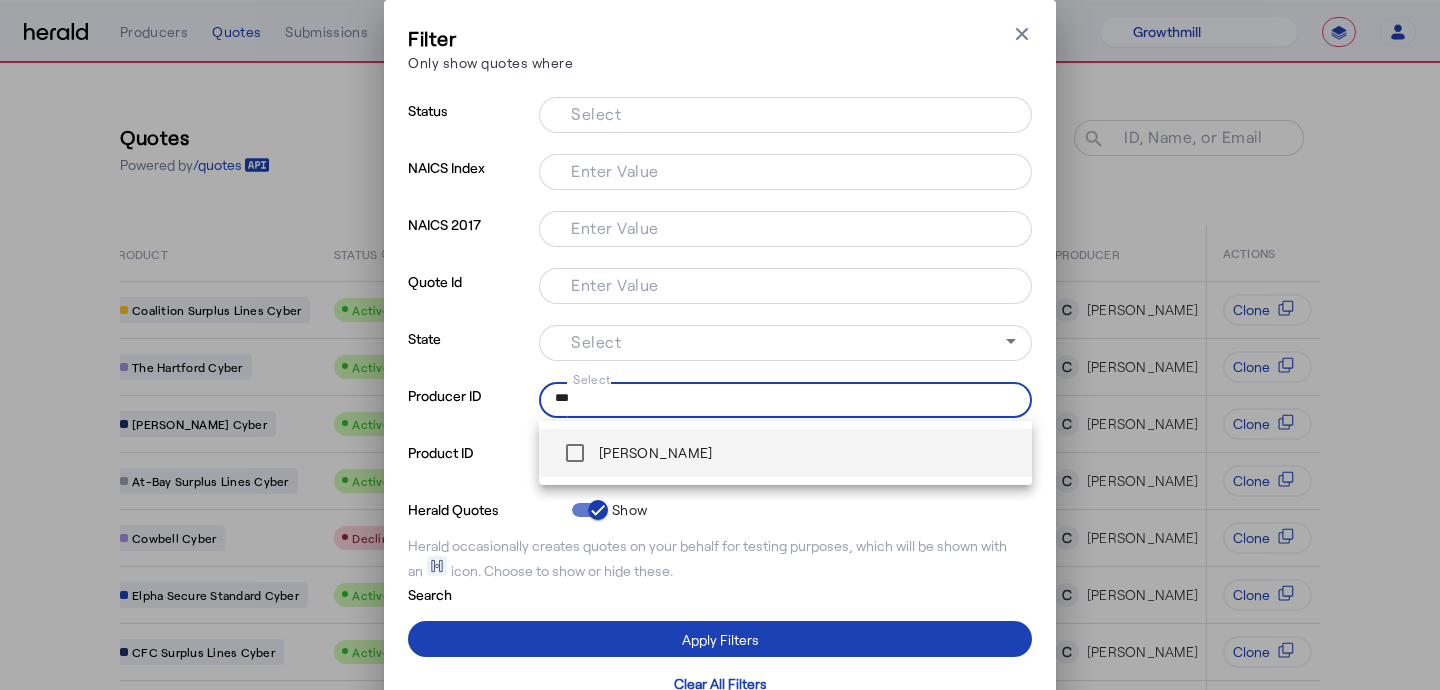 type on "***" 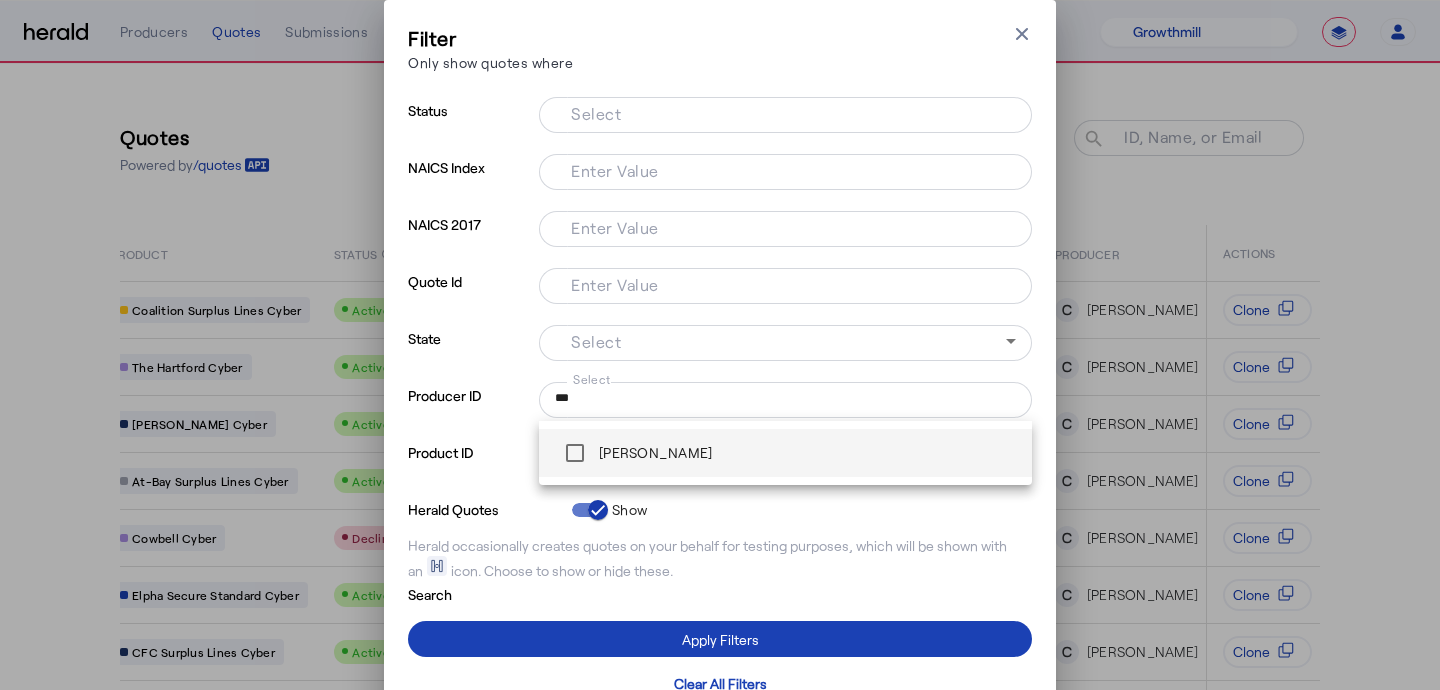 click on "[PERSON_NAME]" at bounding box center [785, 453] 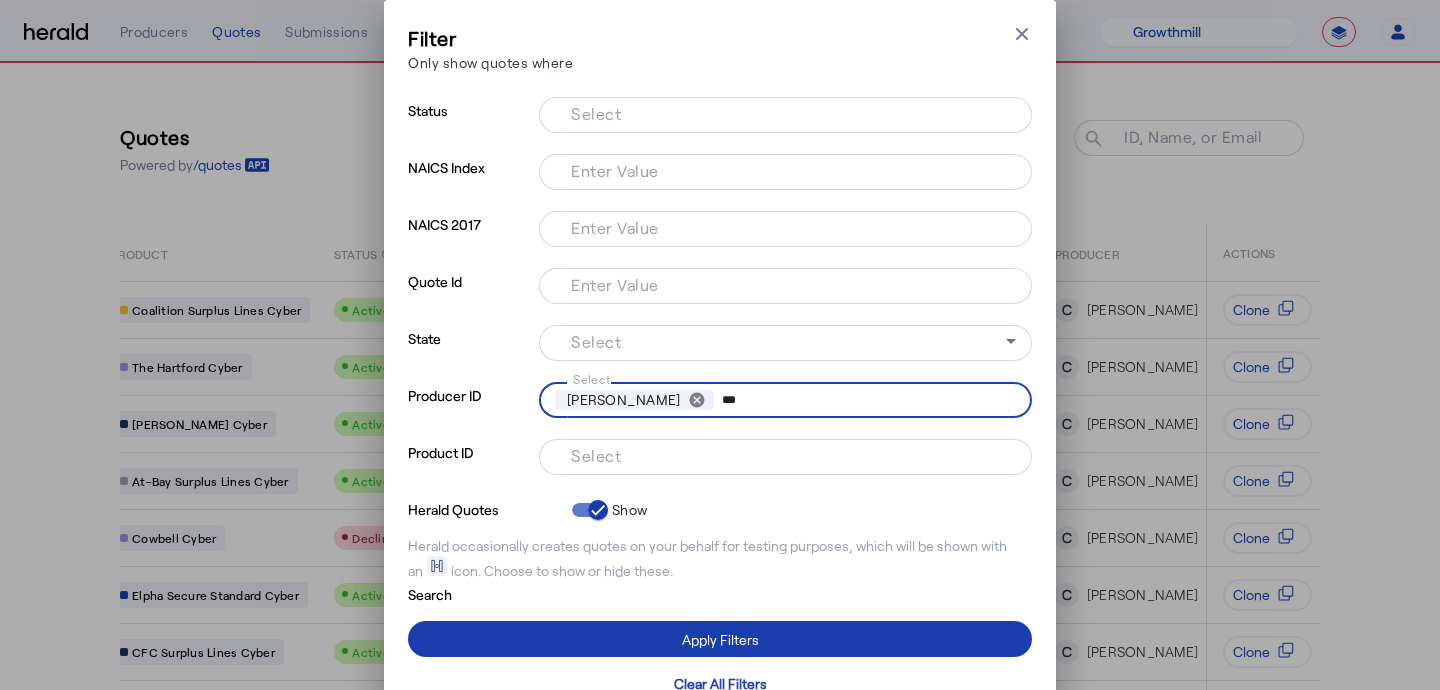 click on "Apply Filters" at bounding box center [720, 639] 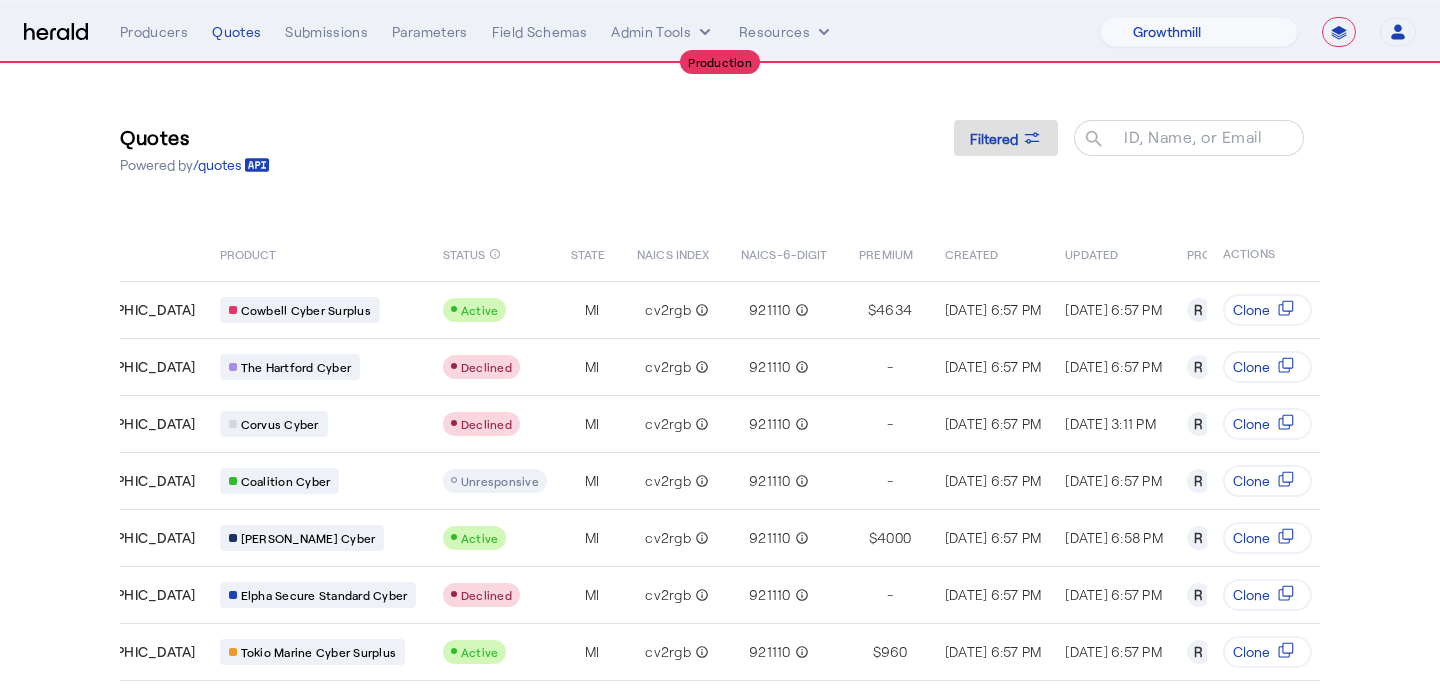 scroll, scrollTop: 0, scrollLeft: 0, axis: both 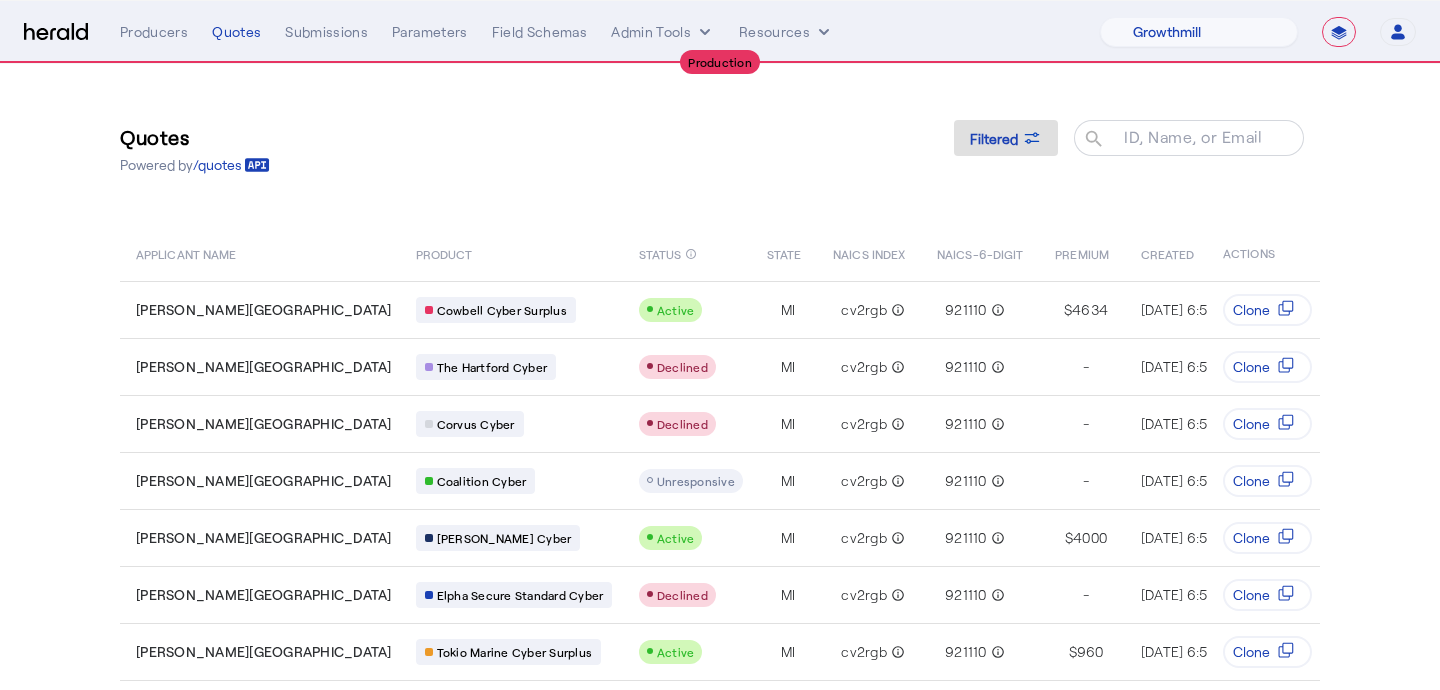 click on "**********" at bounding box center [1258, 32] 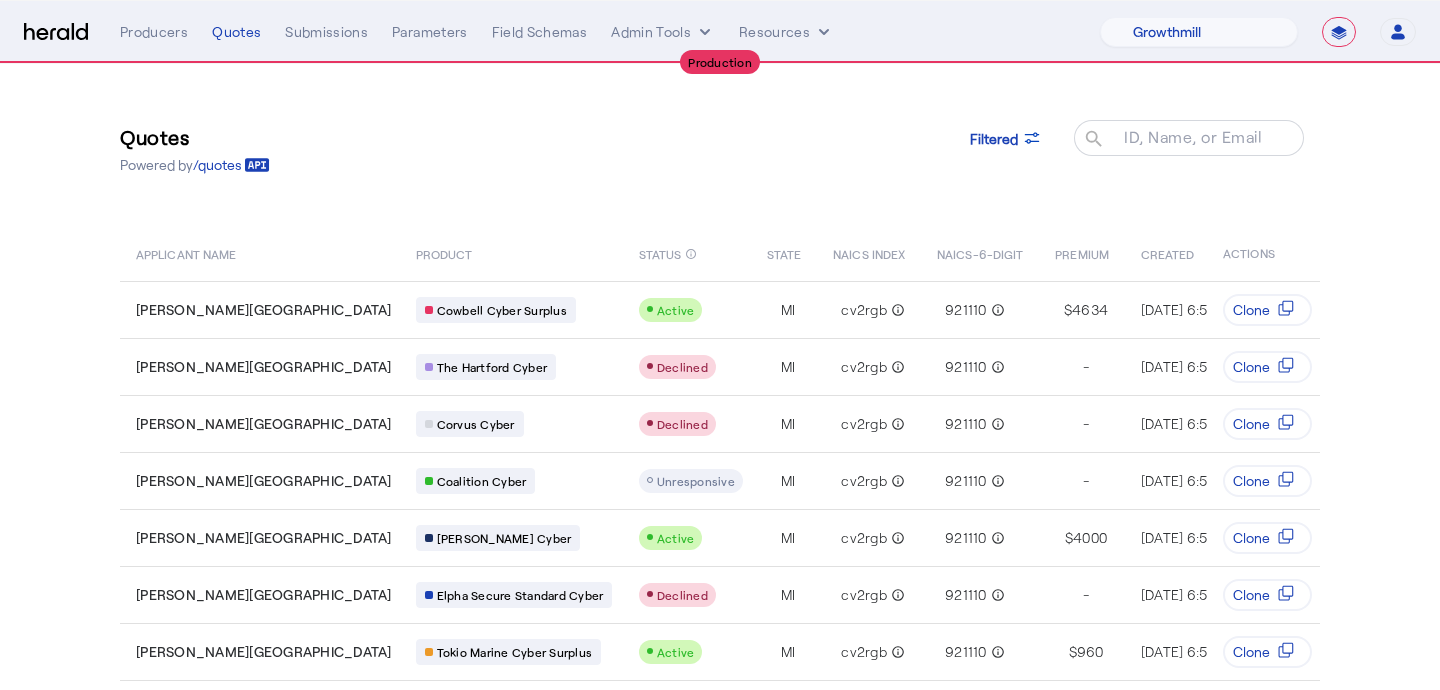click on "**********" at bounding box center (1339, 32) 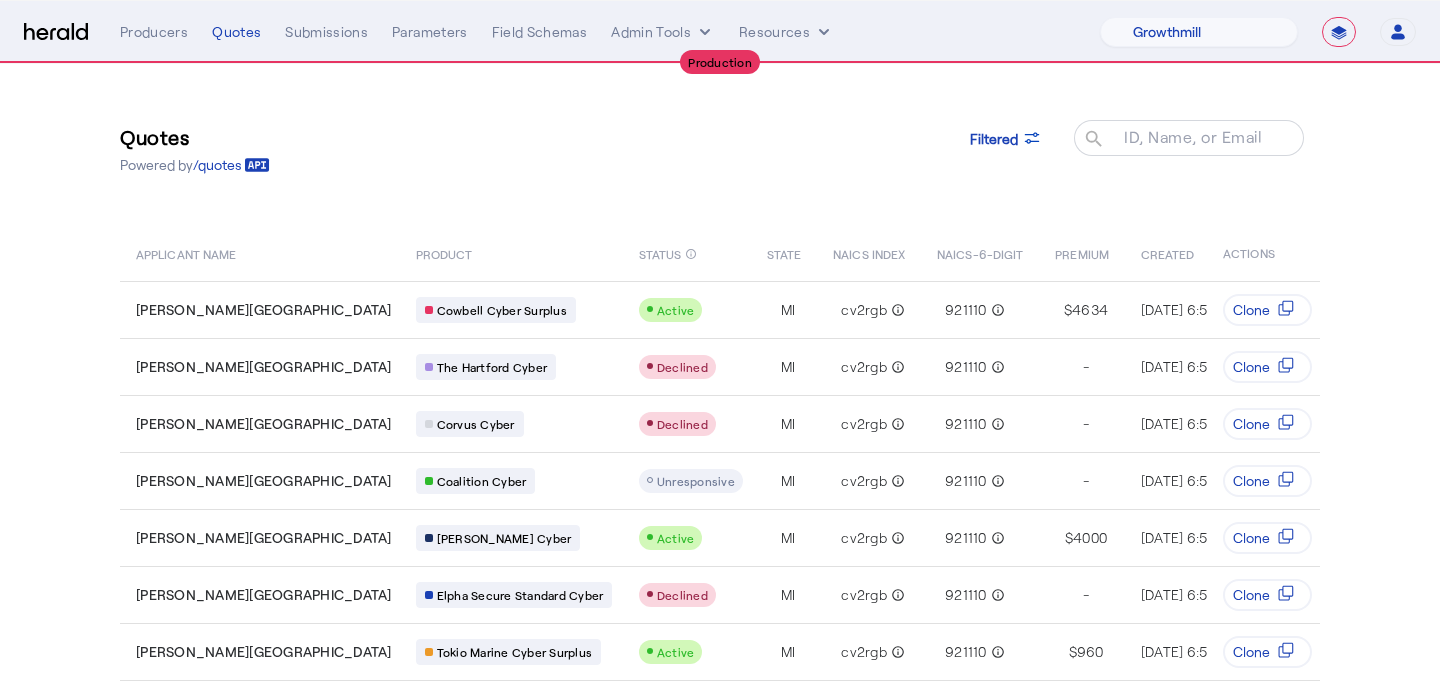 select on "*******" 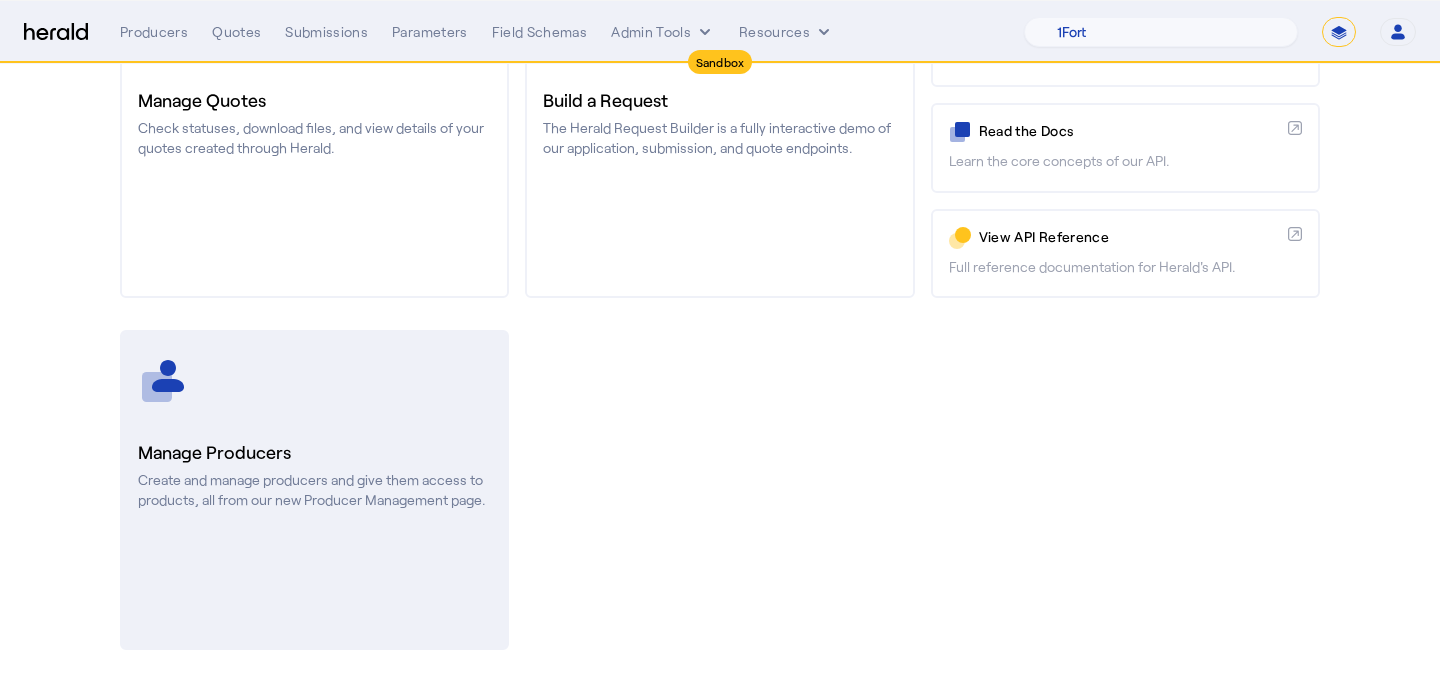 click on "Manage Producers  Create and manage producers and give them access to products, all from our new Producer Management page." 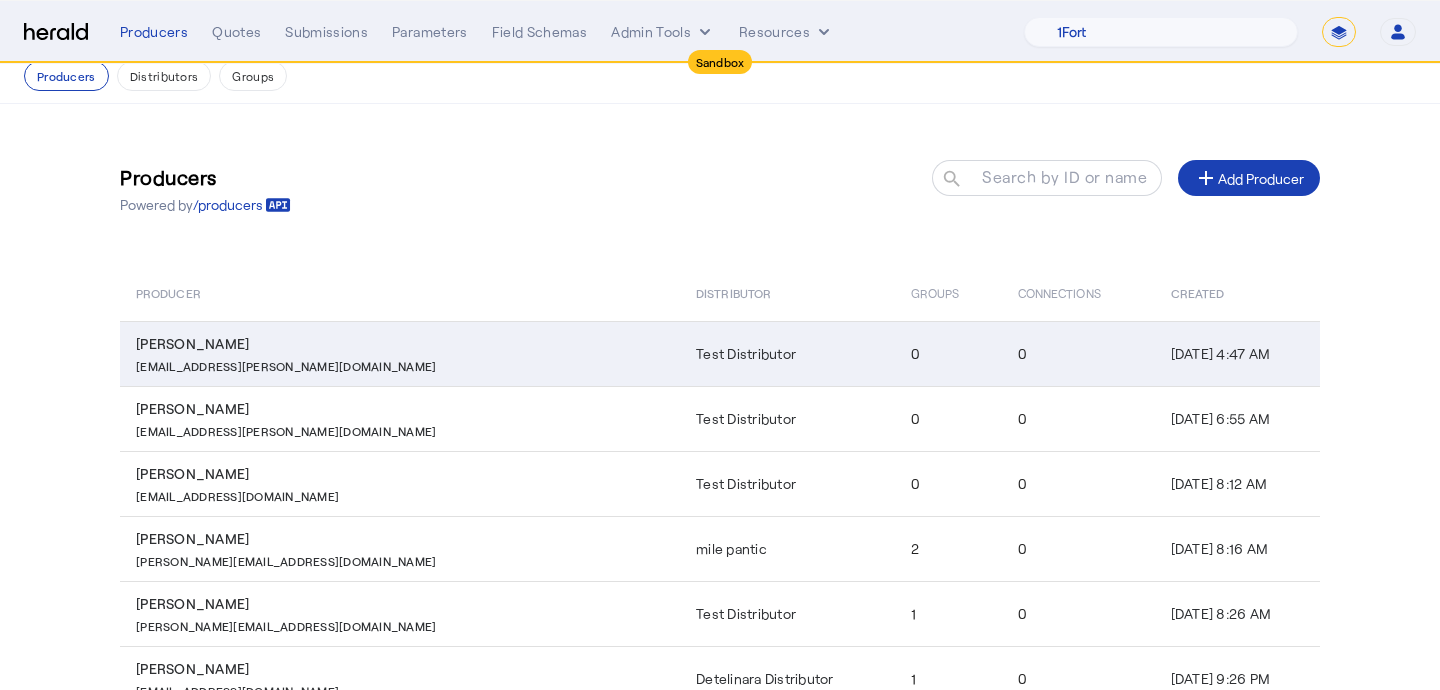 scroll, scrollTop: 394, scrollLeft: 0, axis: vertical 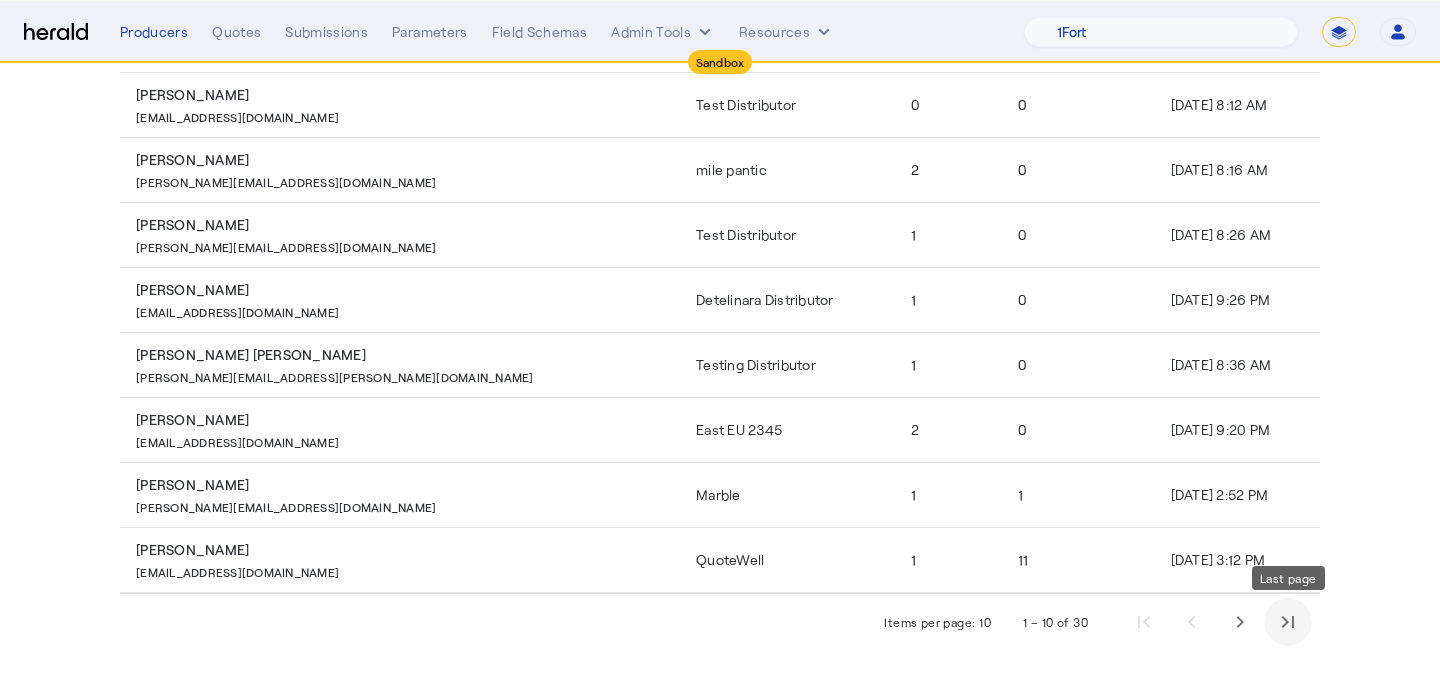 click 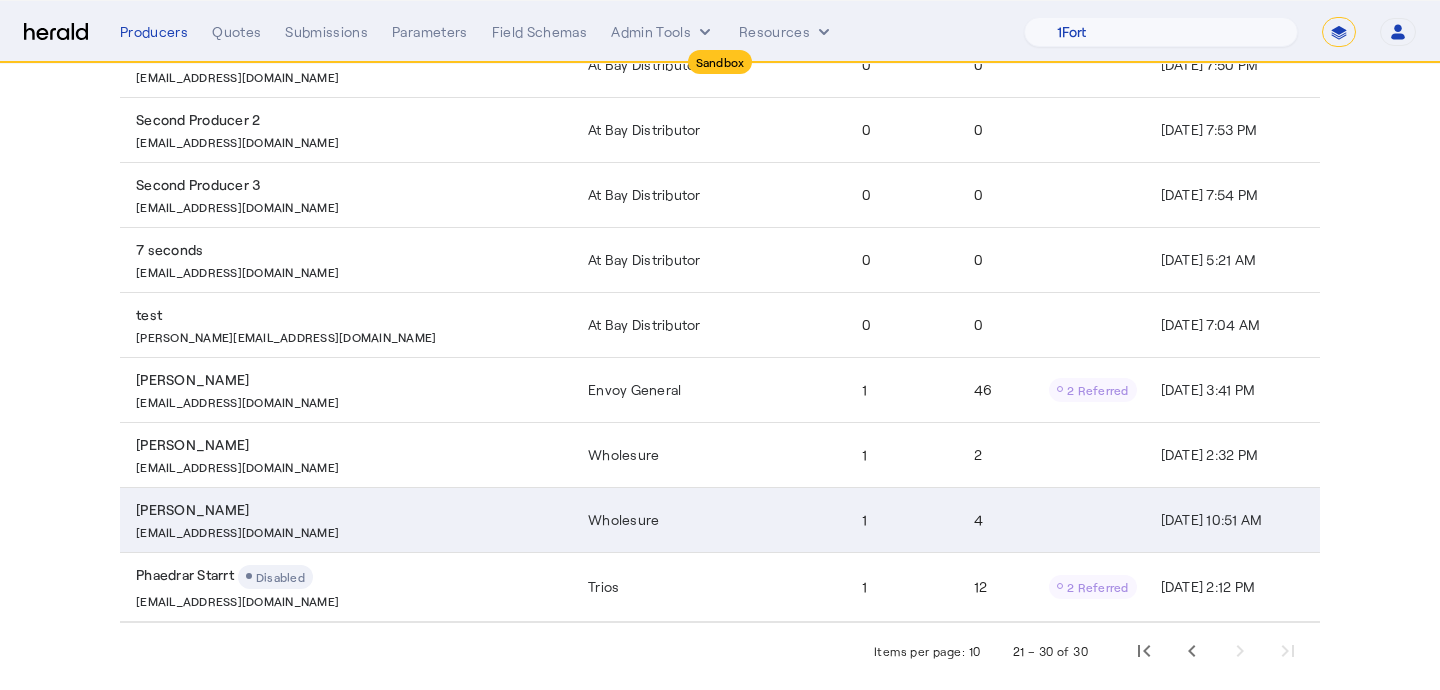 scroll, scrollTop: 372, scrollLeft: 0, axis: vertical 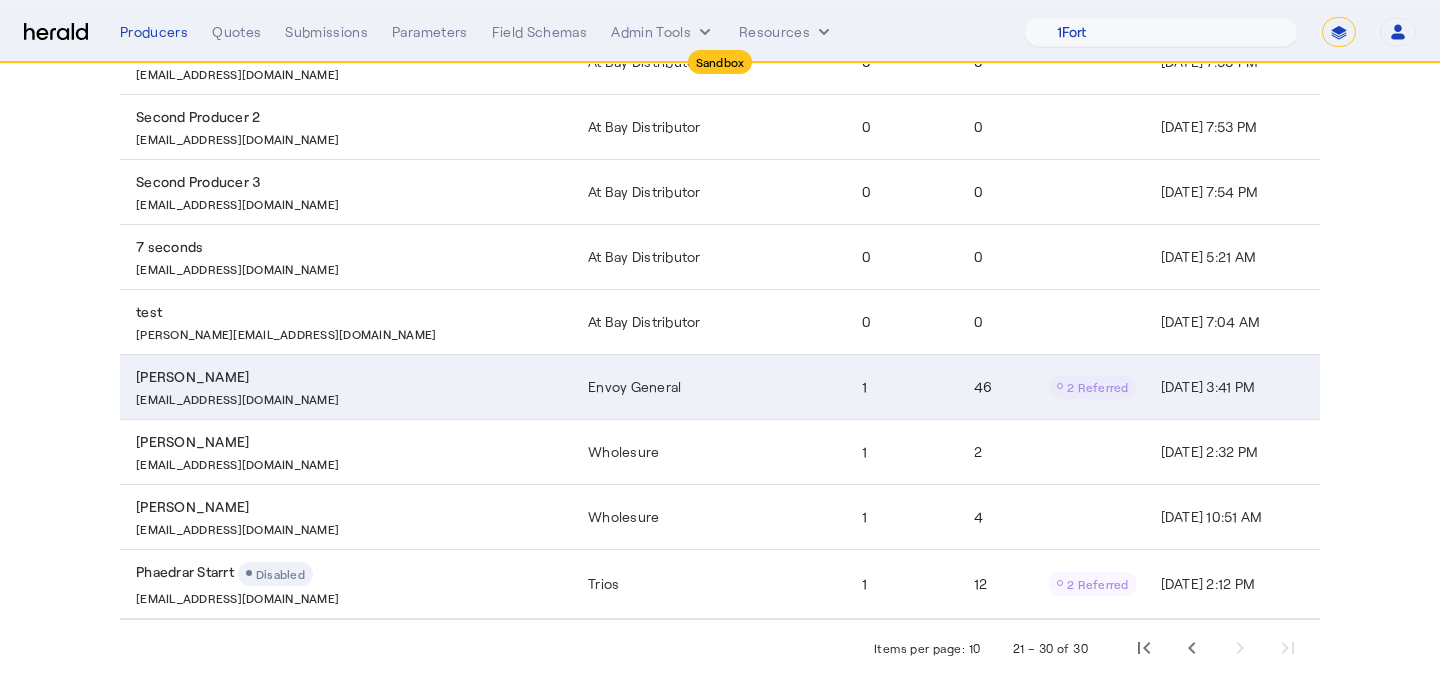 click on "46
2 Referred" 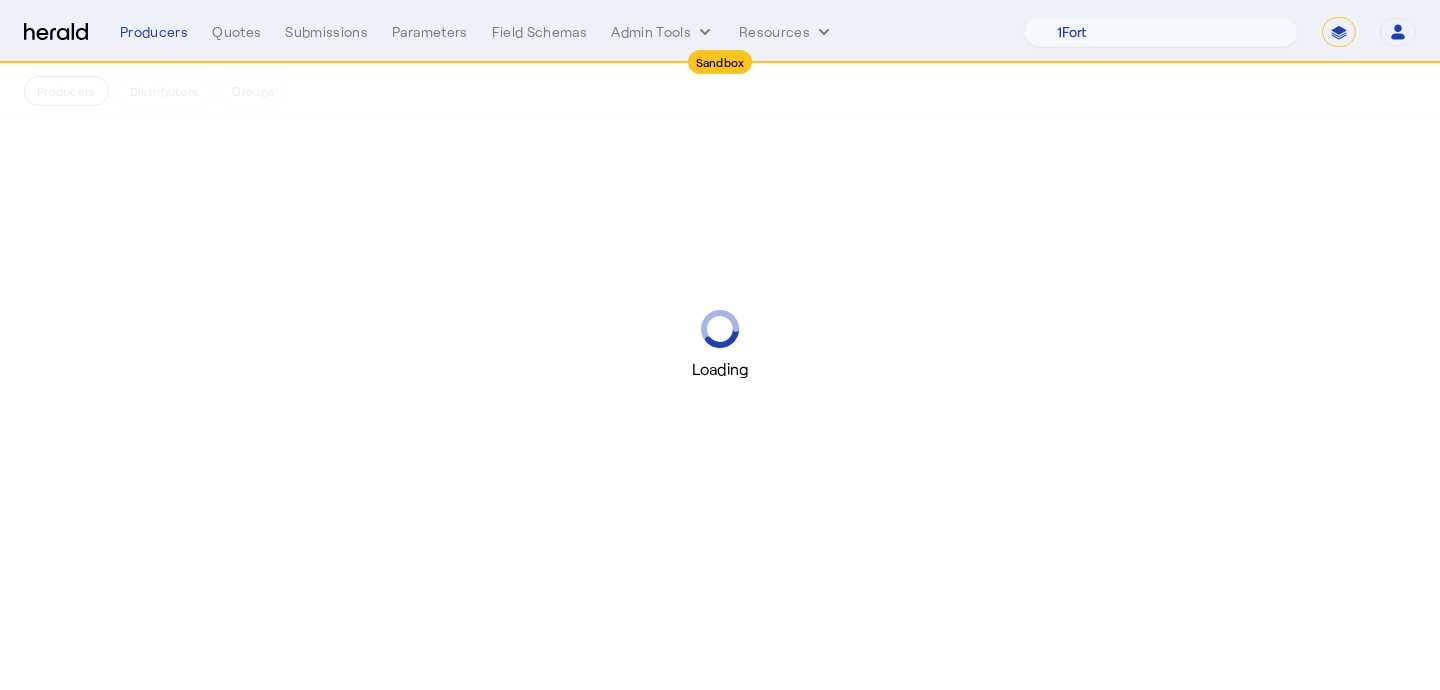 scroll, scrollTop: 0, scrollLeft: 0, axis: both 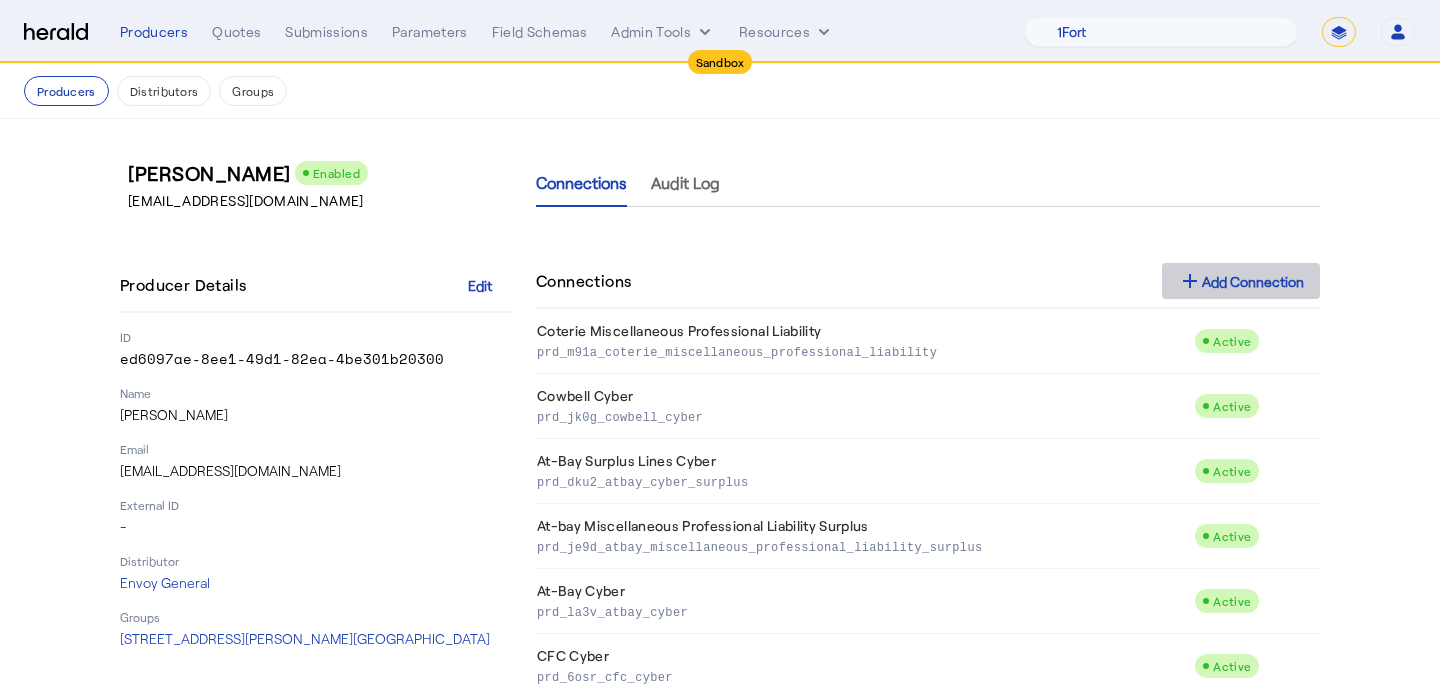 click on "add  Add Connection" at bounding box center (1241, 281) 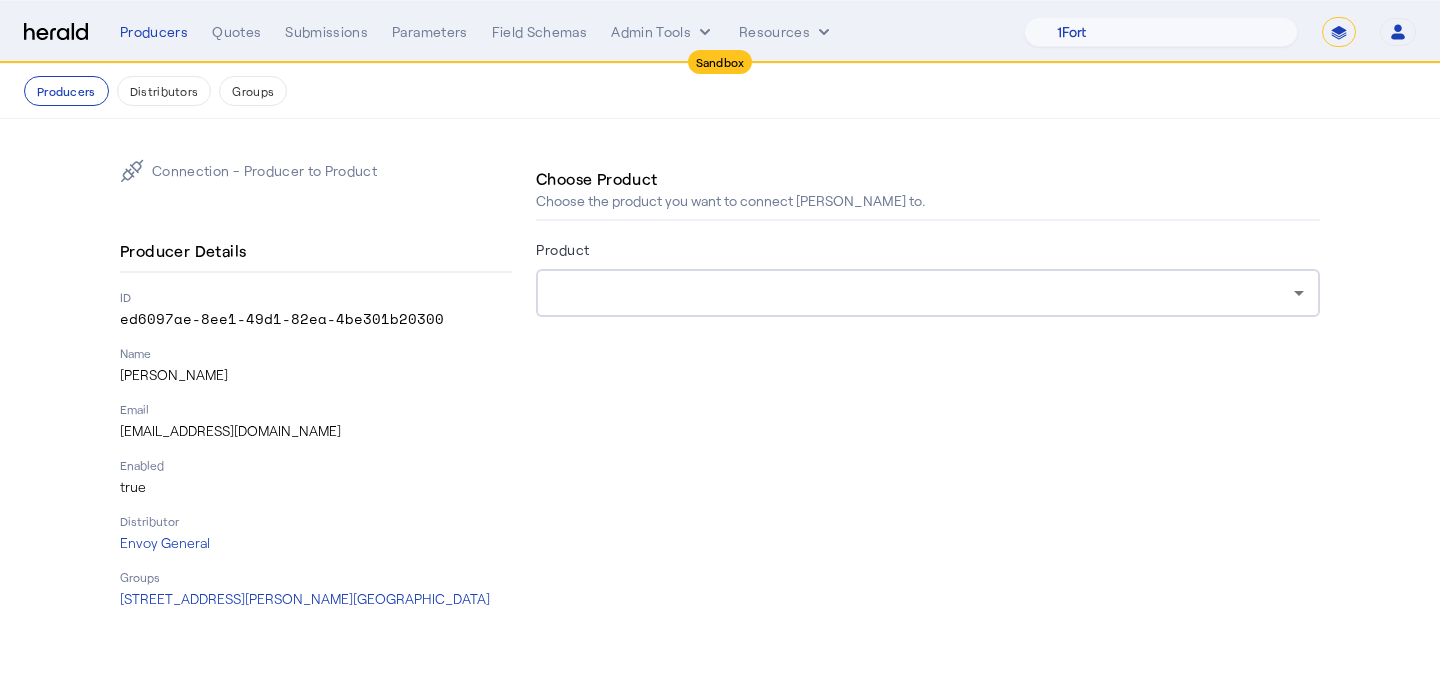 click 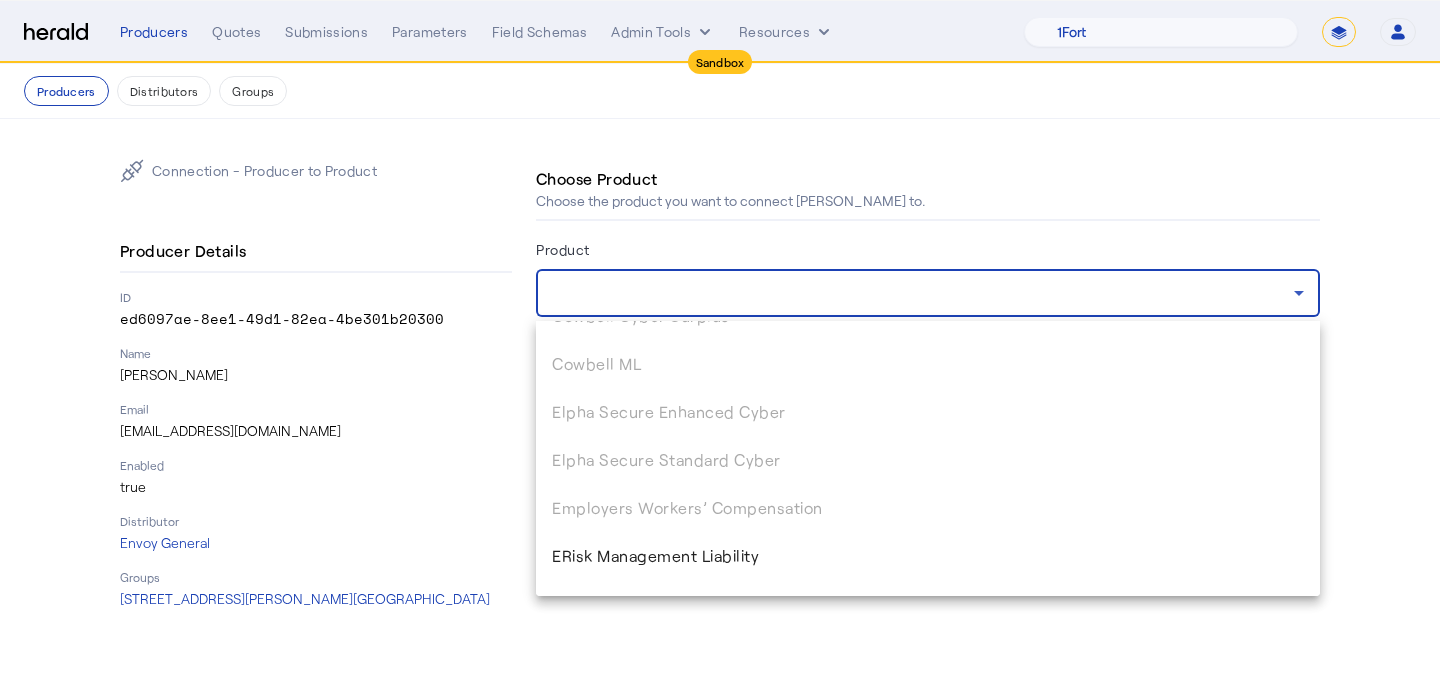 scroll, scrollTop: 1614, scrollLeft: 0, axis: vertical 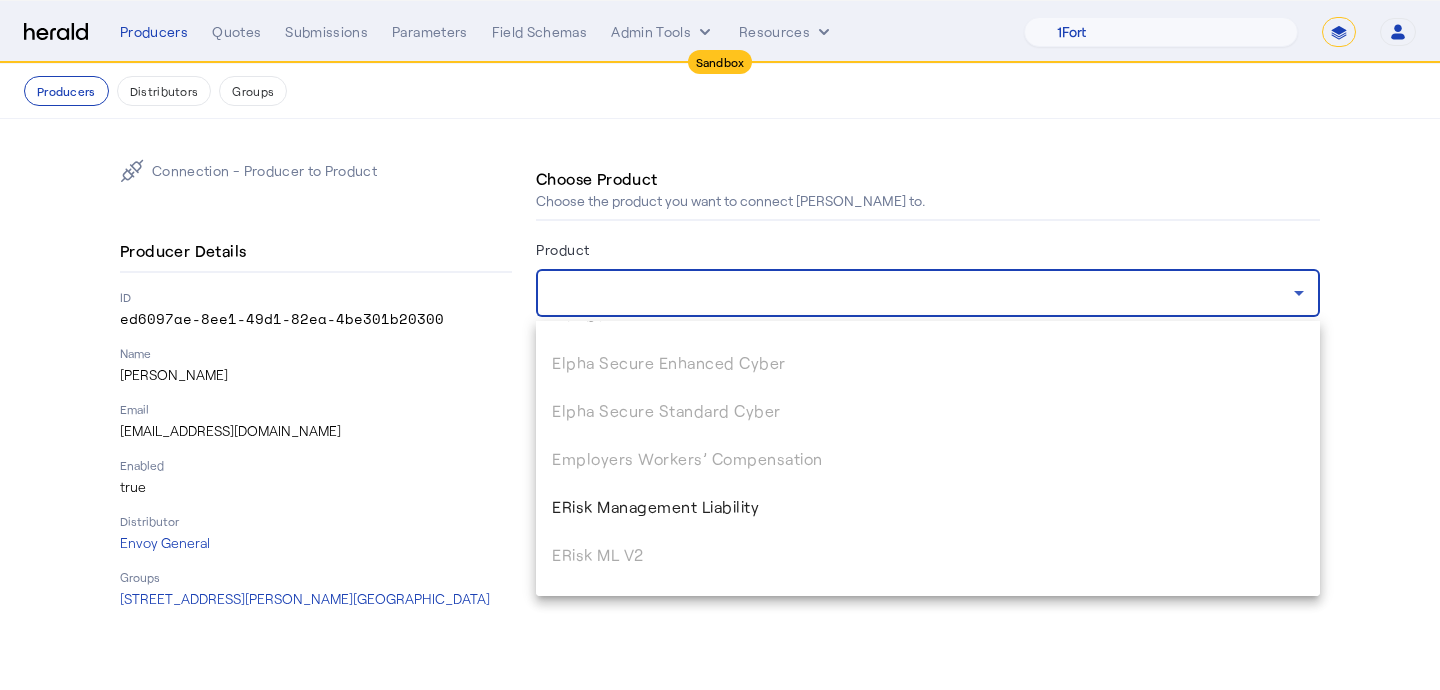 click at bounding box center [720, 345] 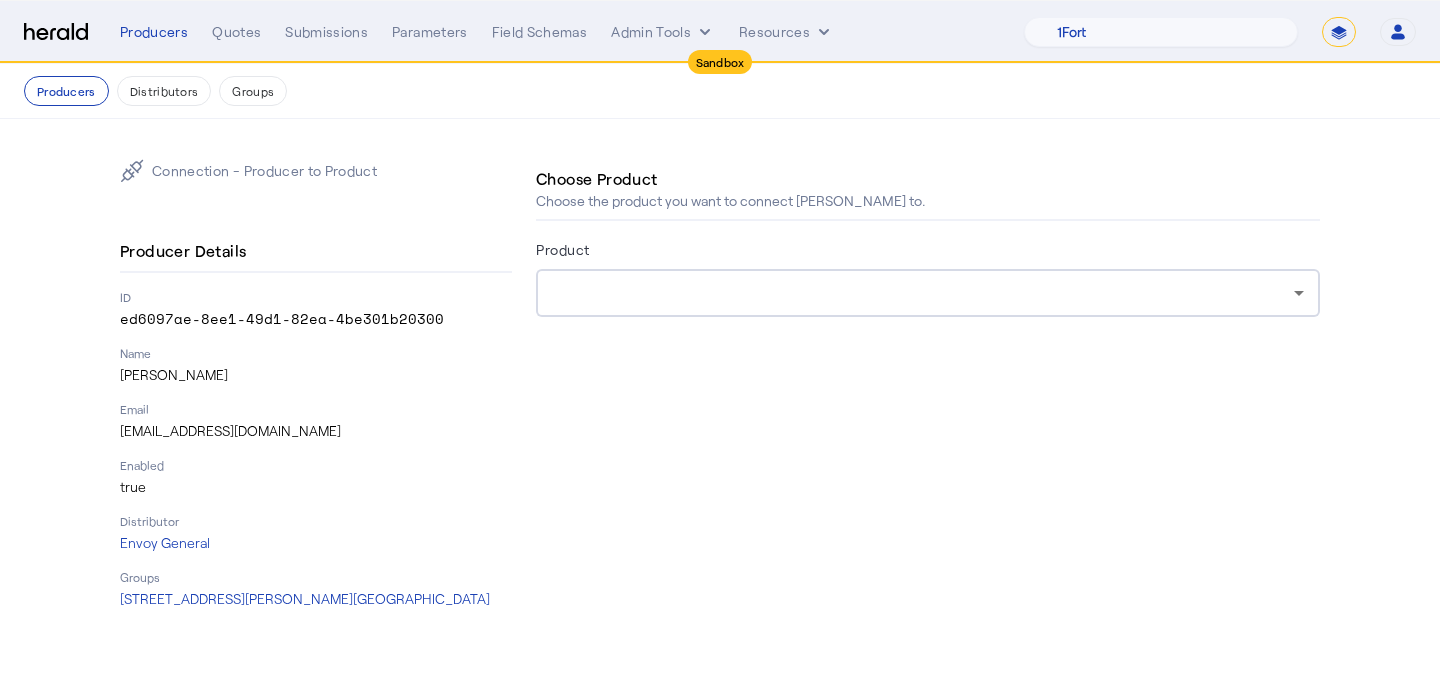 click on "Admin Tools" at bounding box center (663, 32) 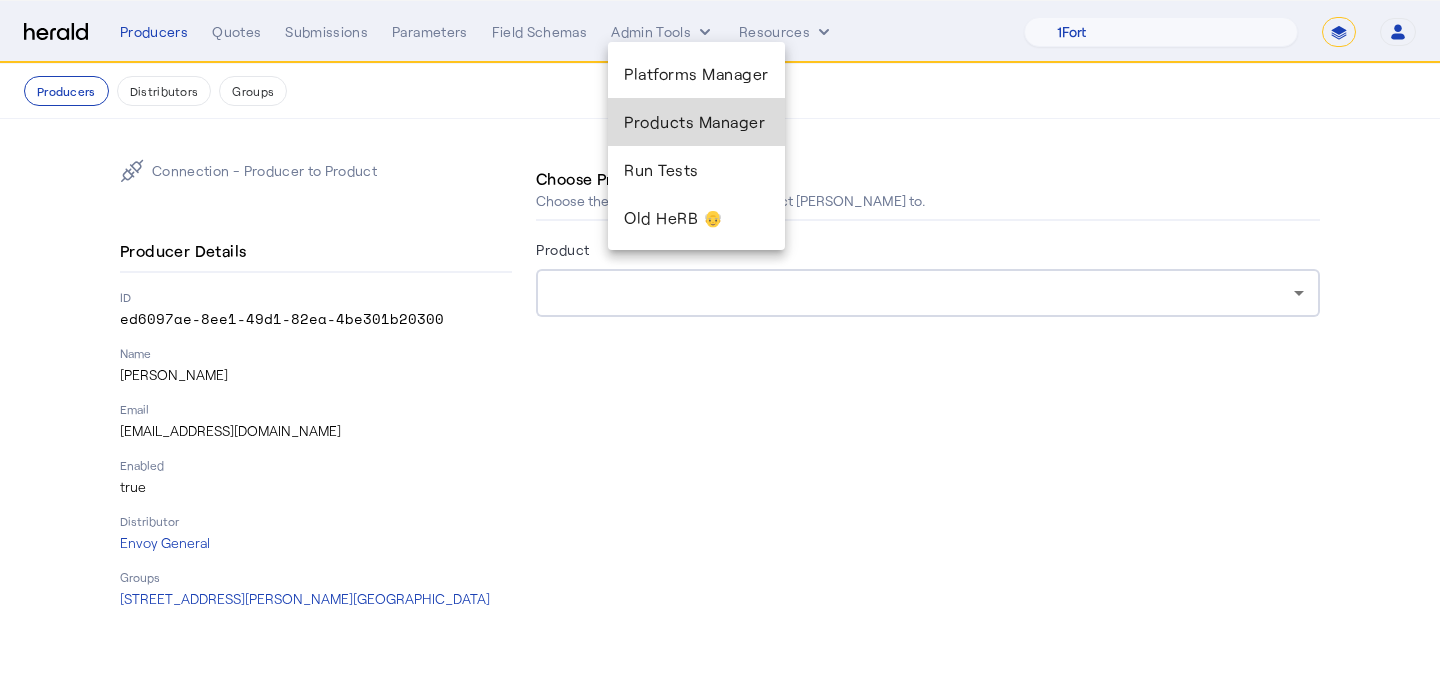 click on "Products Manager" at bounding box center (696, 122) 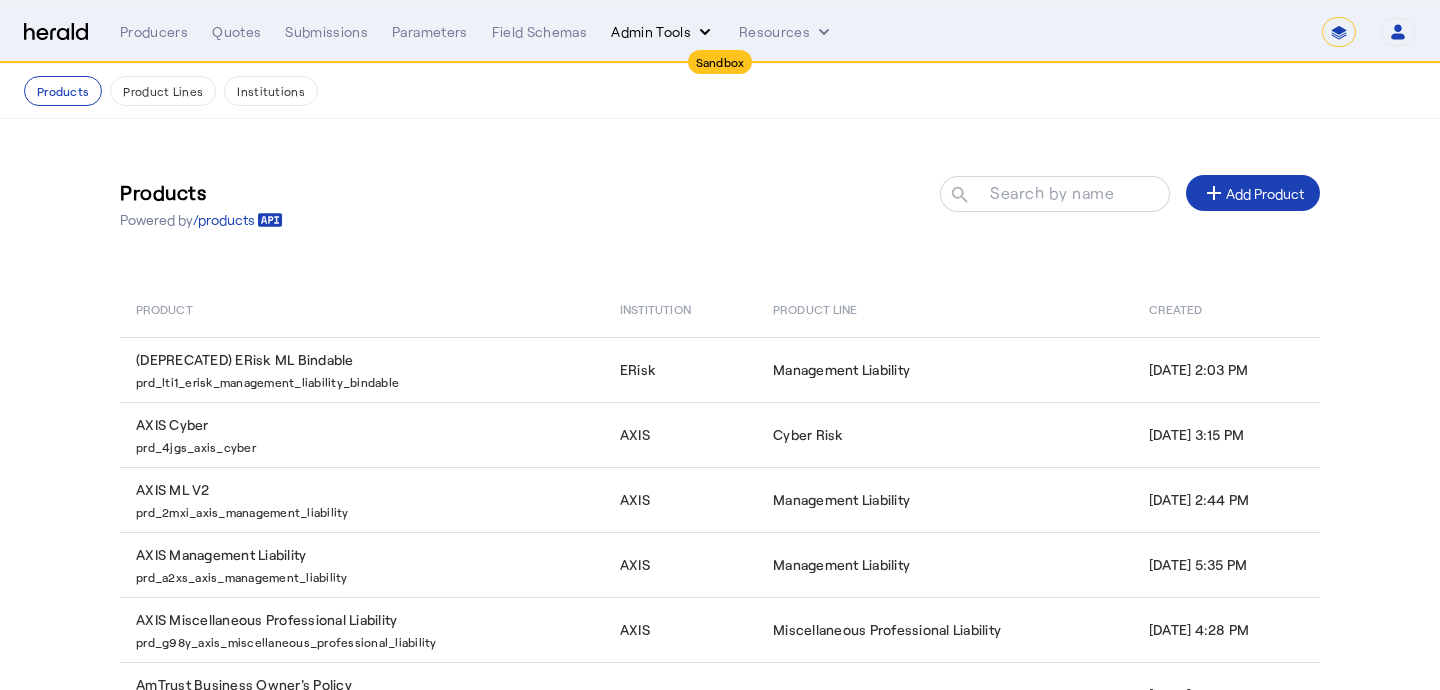 click on "Admin Tools" at bounding box center (663, 32) 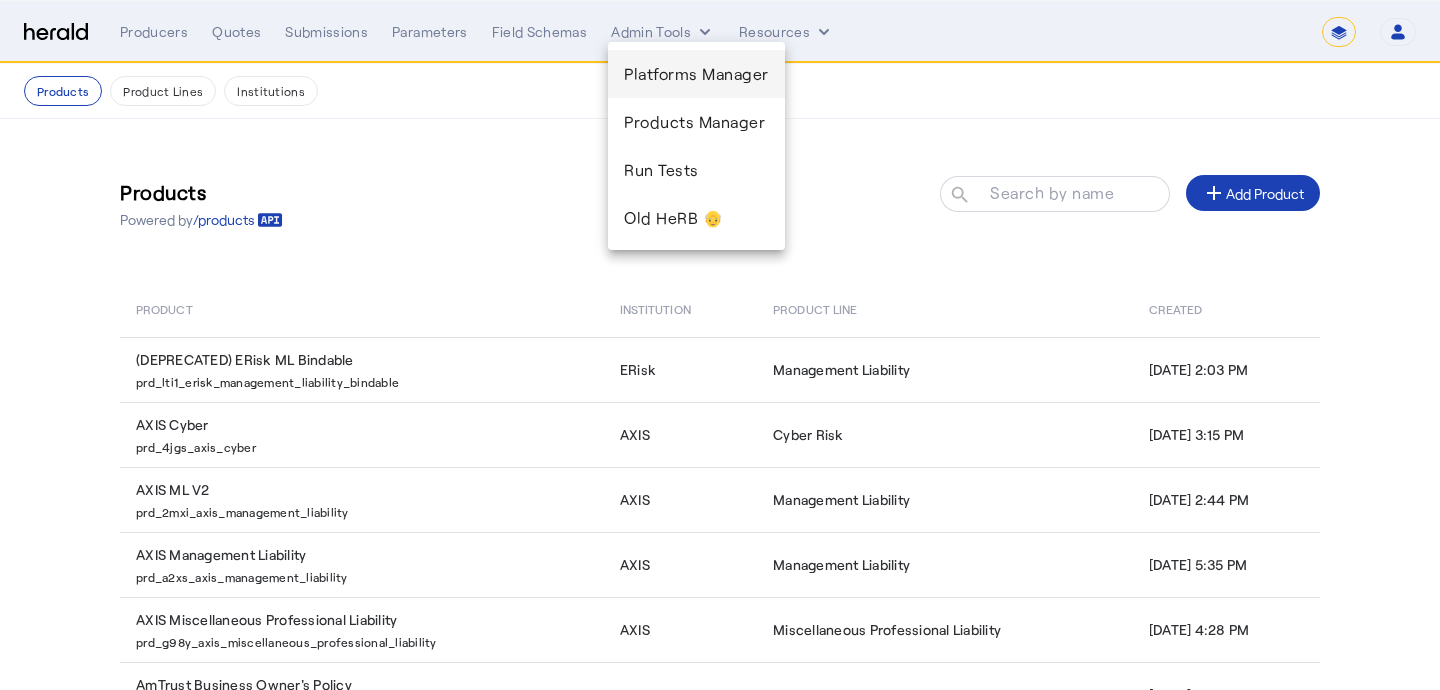 click on "Platforms Manager" at bounding box center [696, 74] 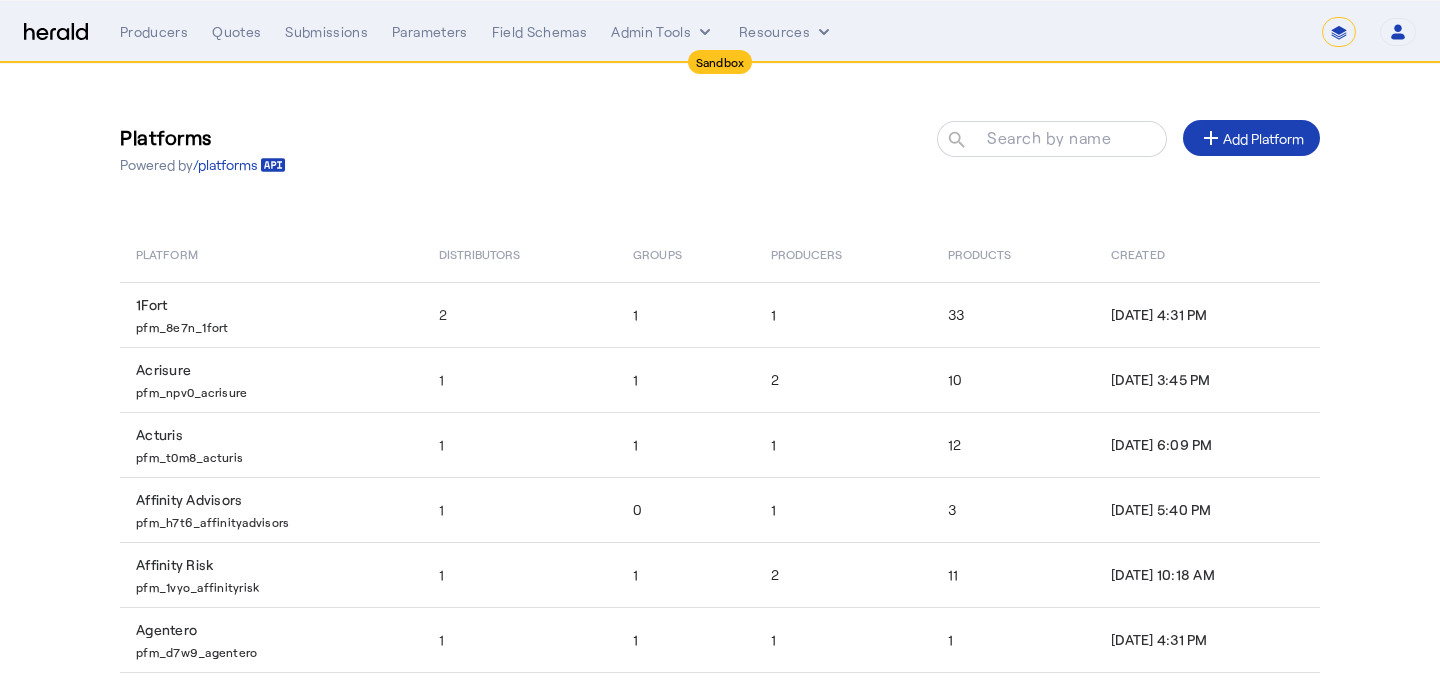 click at bounding box center (1061, 149) 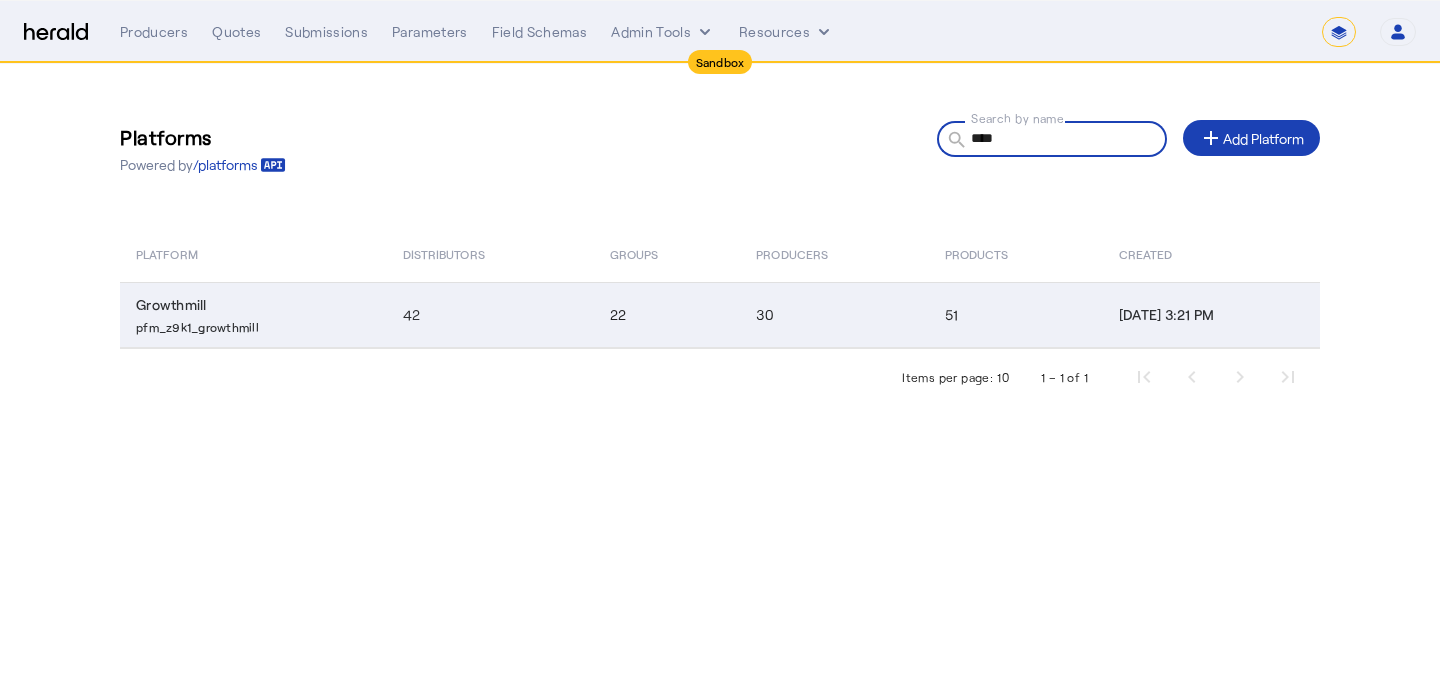 type on "****" 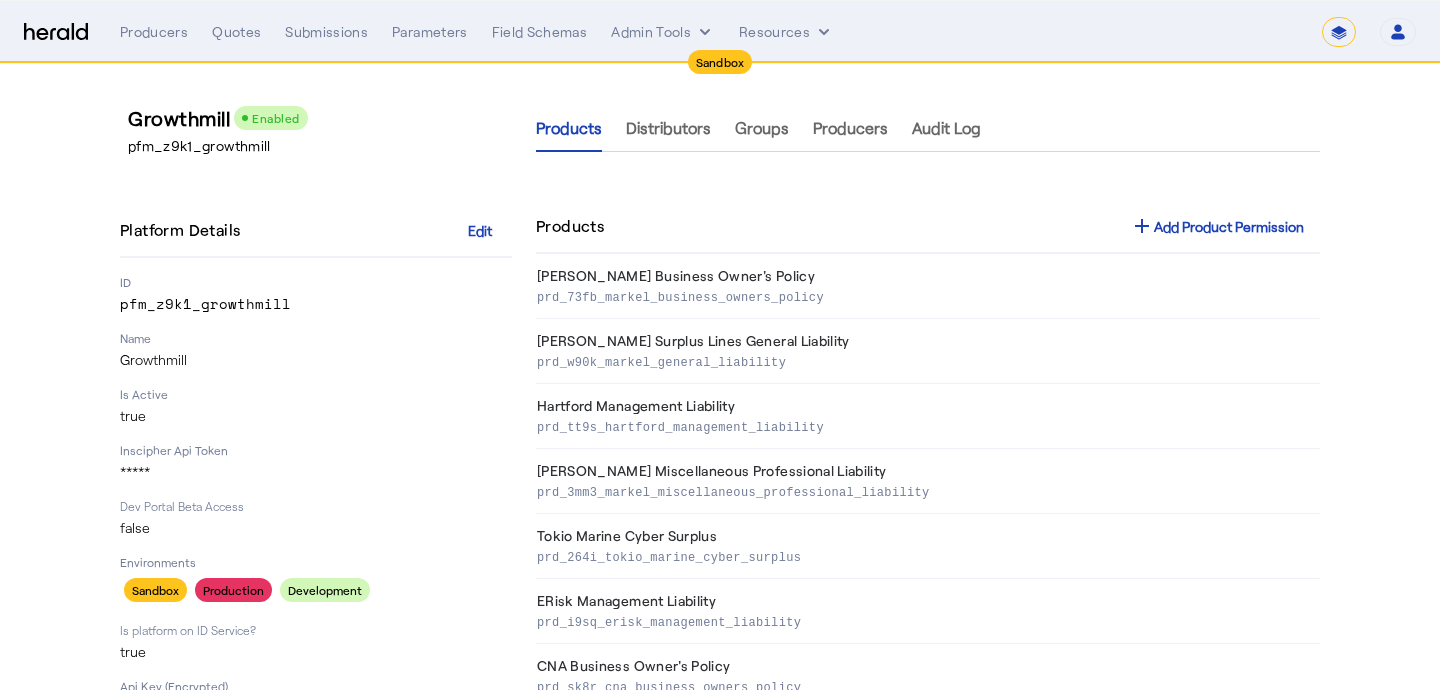 click on "add  Add Product Permission" at bounding box center (1217, 226) 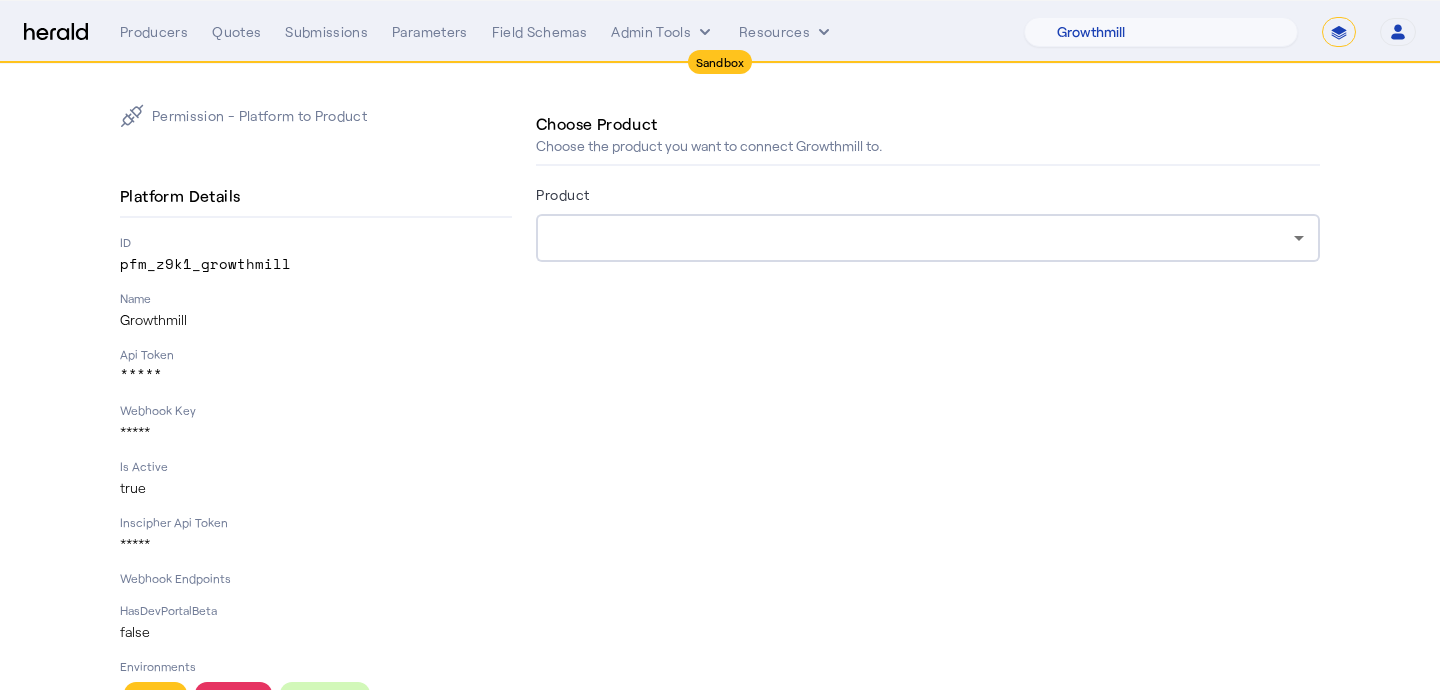 click at bounding box center [923, 238] 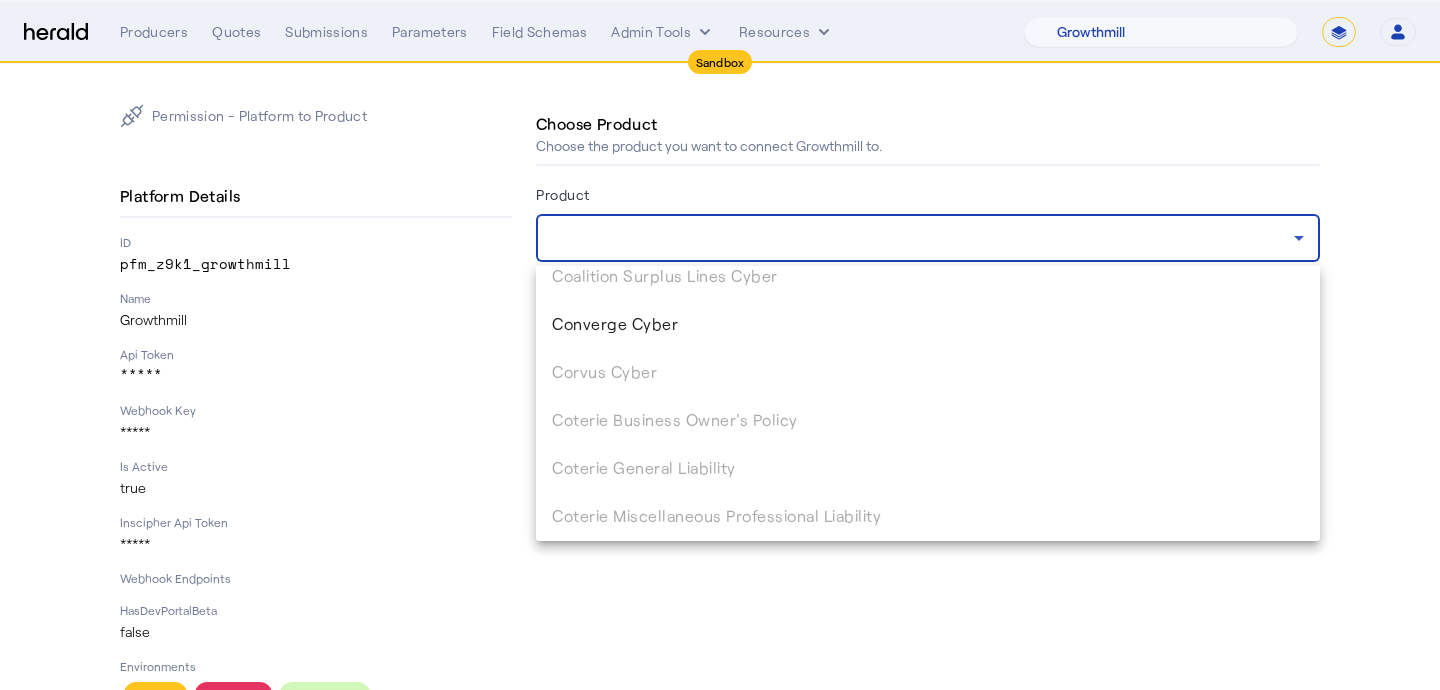 scroll, scrollTop: 1737, scrollLeft: 0, axis: vertical 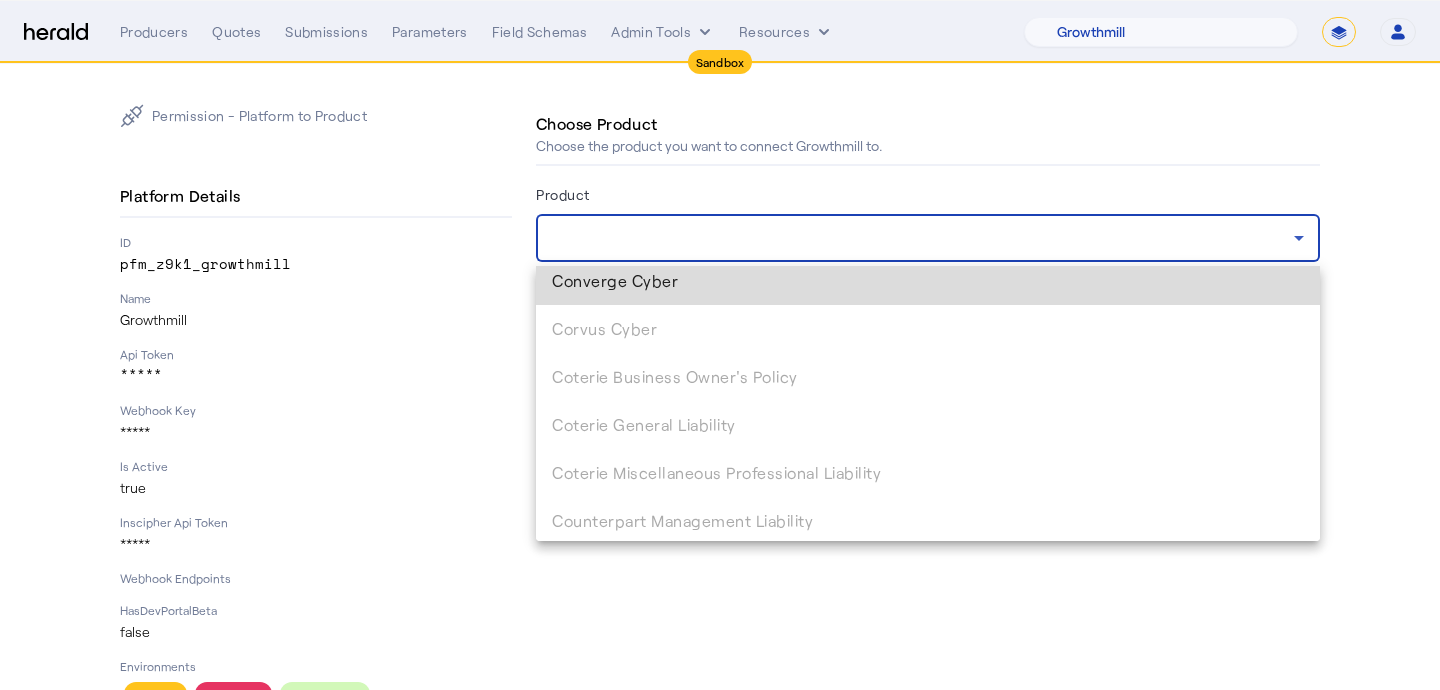 click on "Converge Cyber" at bounding box center (928, 281) 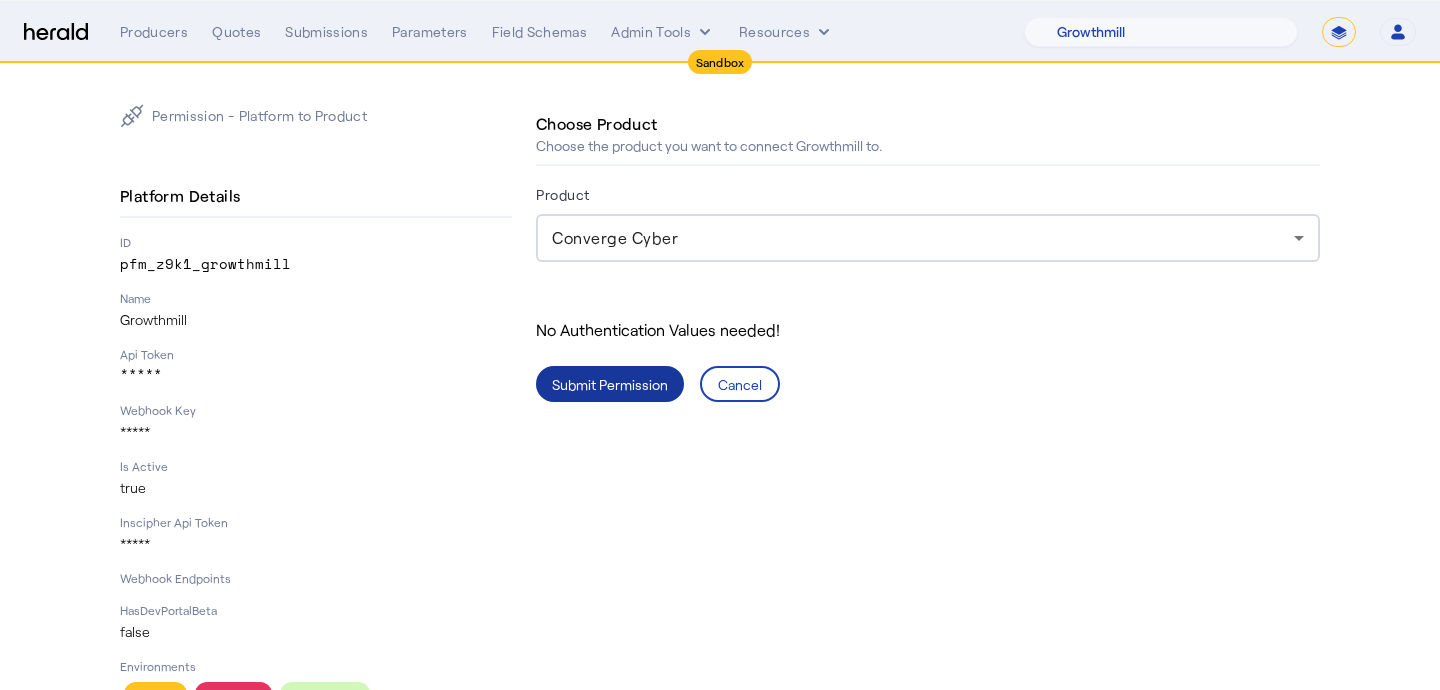 click on "Submit Permission" 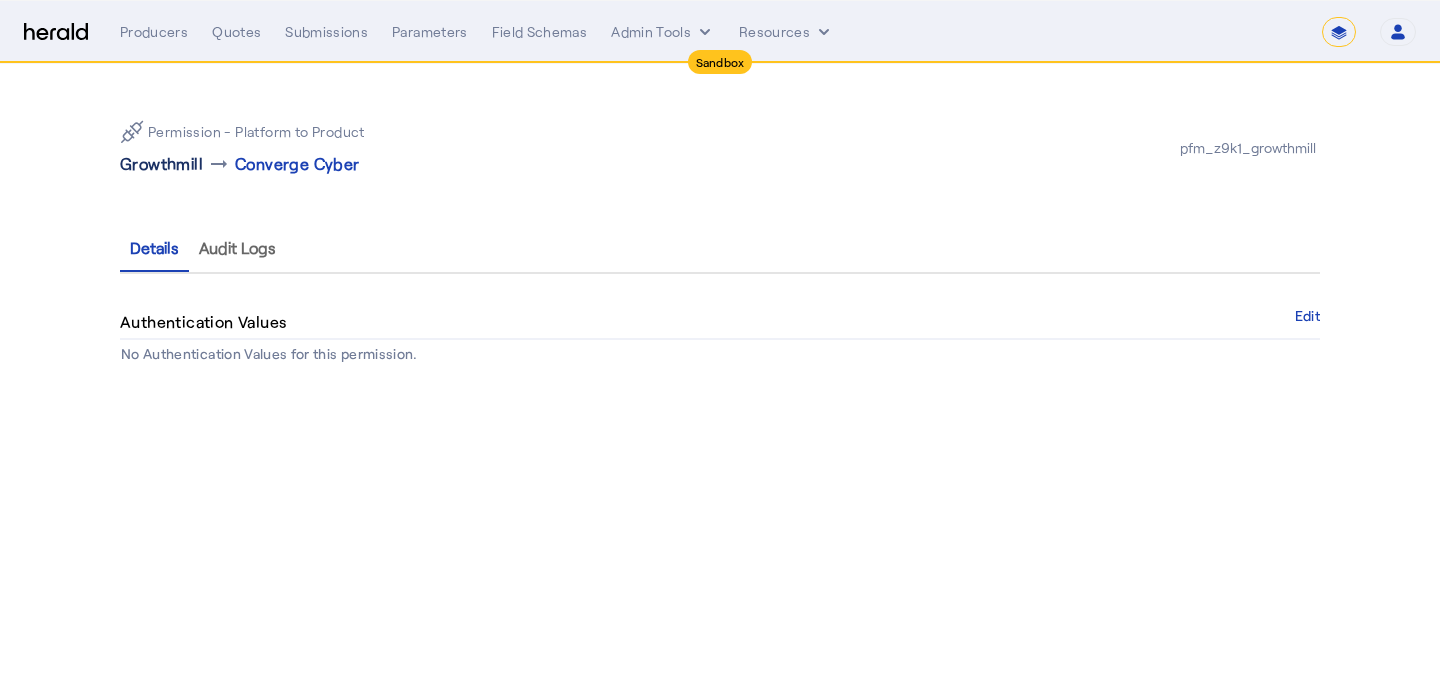 click on "Growthmill" 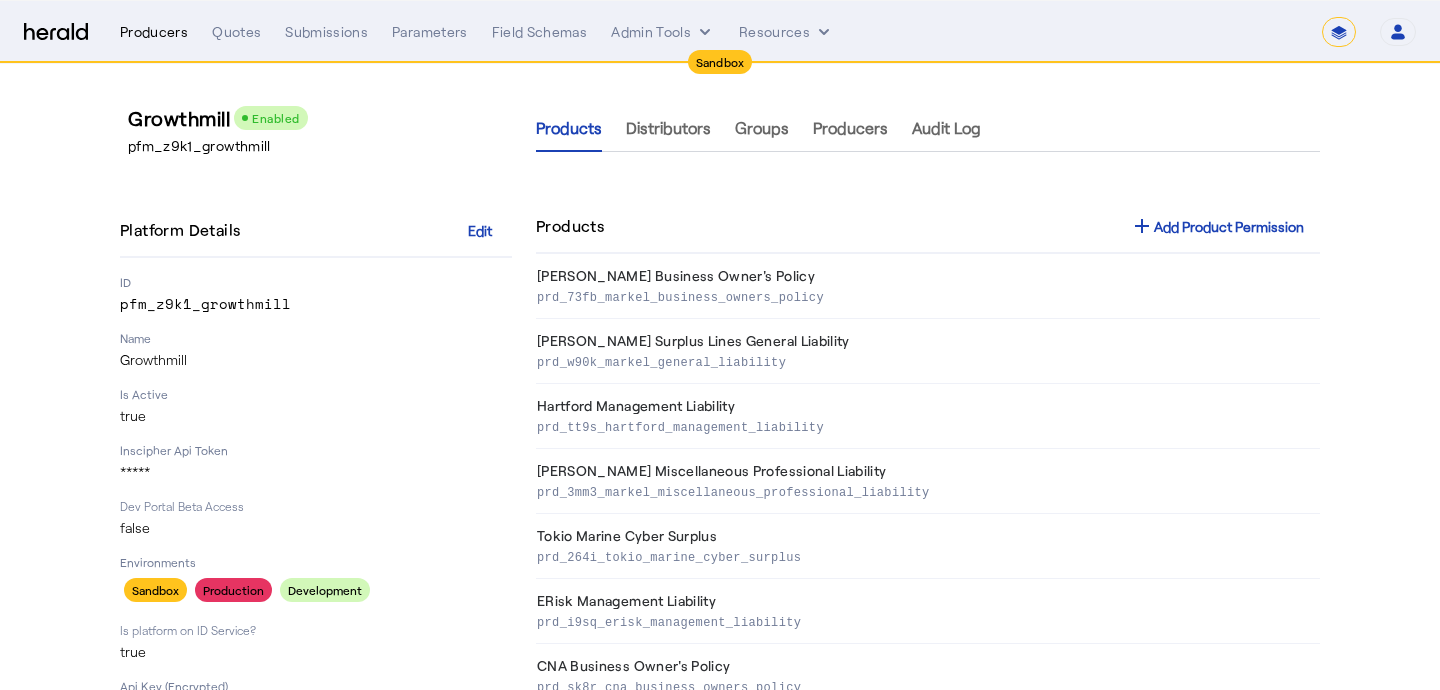 click on "Producers" at bounding box center (154, 32) 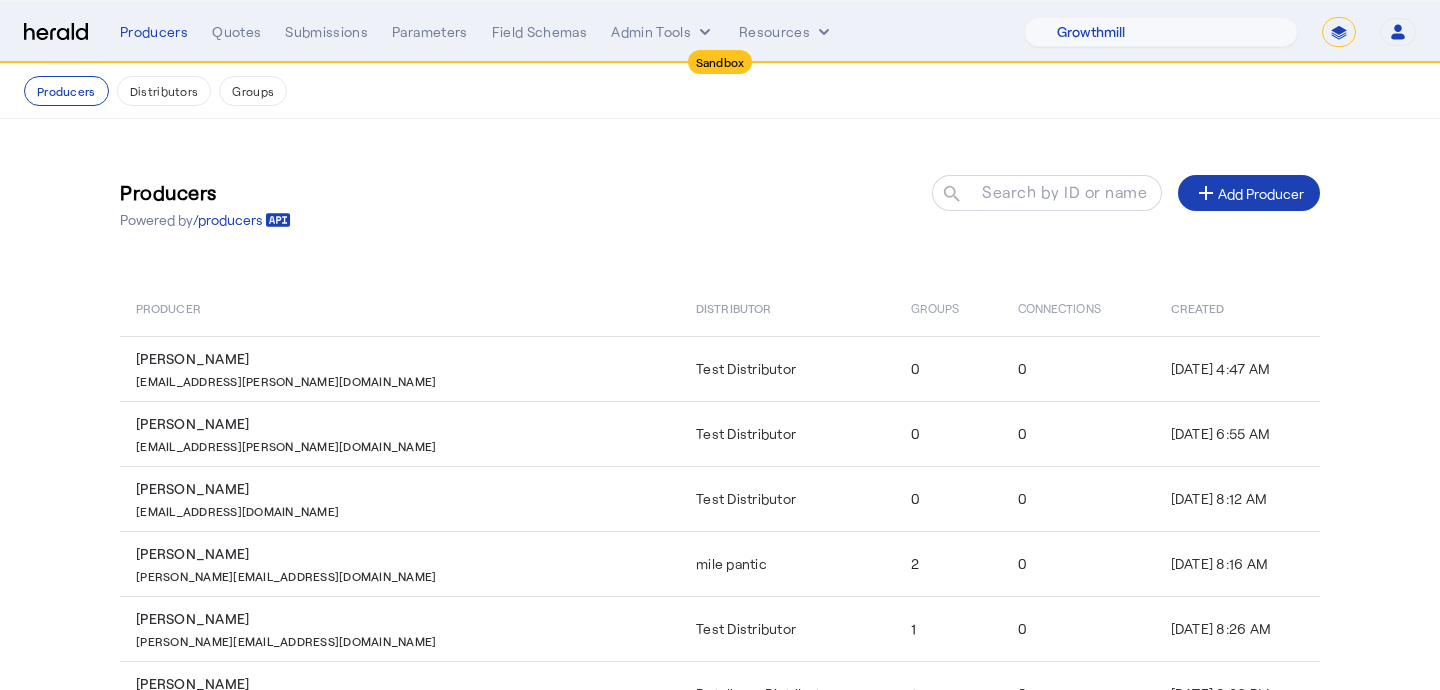 scroll, scrollTop: 394, scrollLeft: 0, axis: vertical 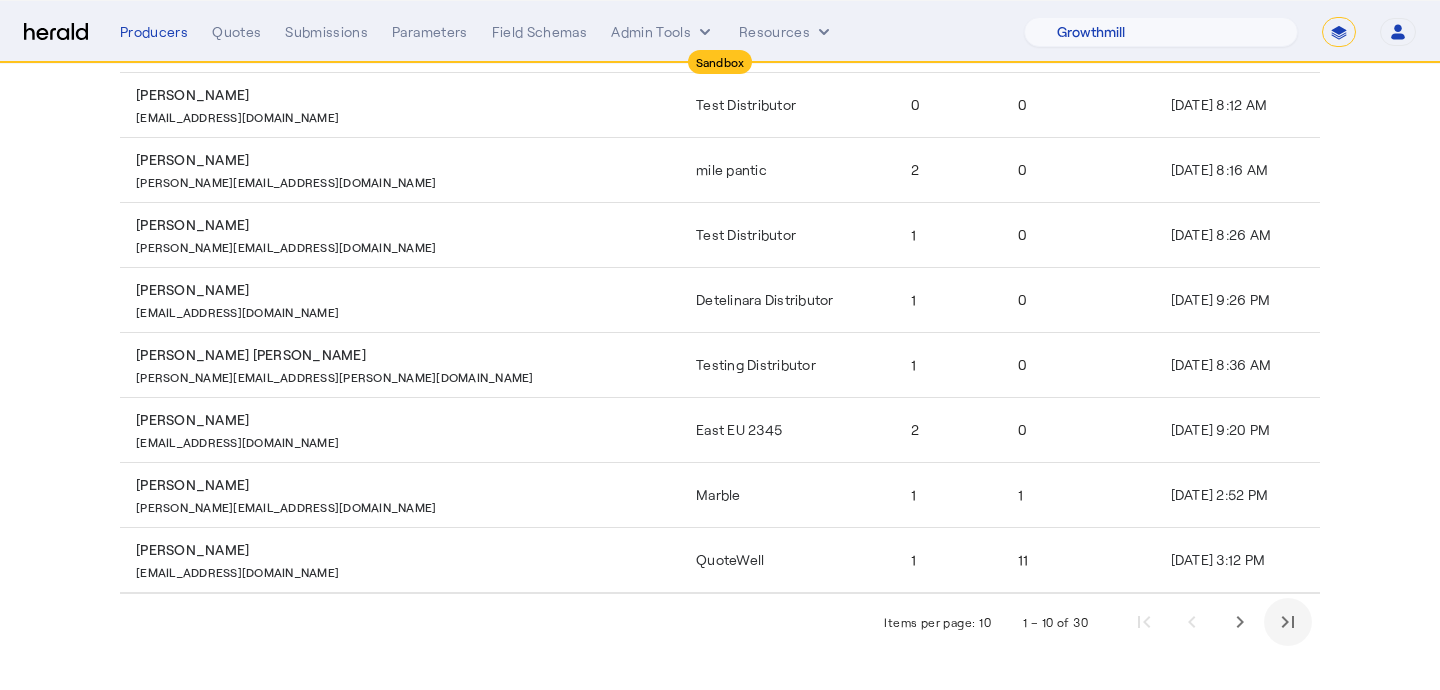 click 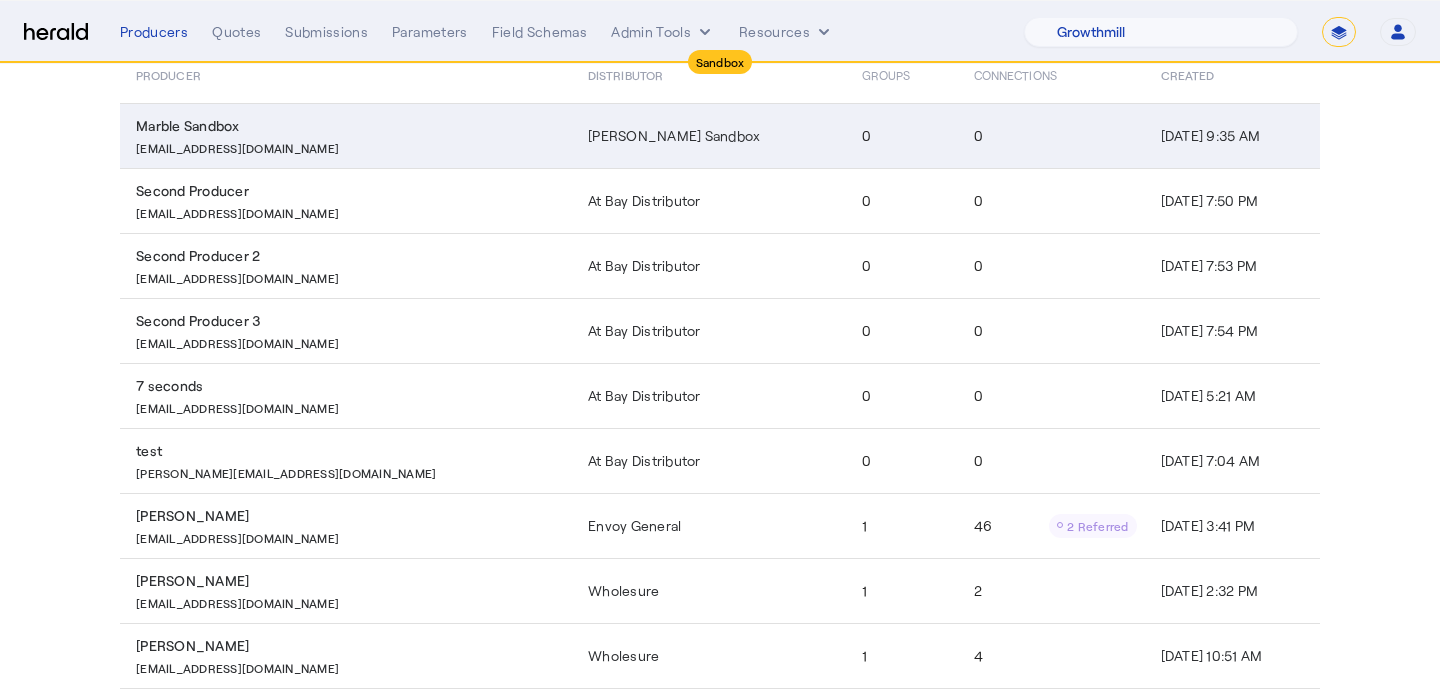 scroll, scrollTop: 398, scrollLeft: 0, axis: vertical 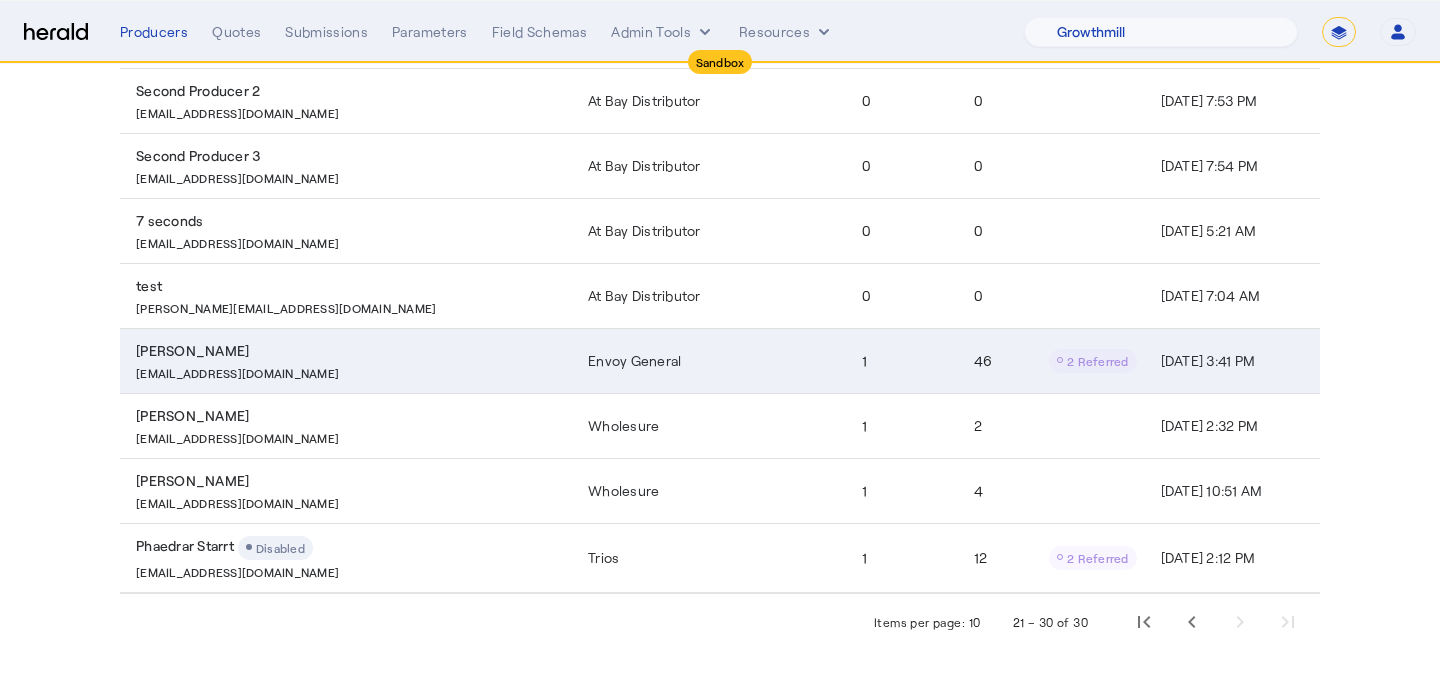 click on "1" 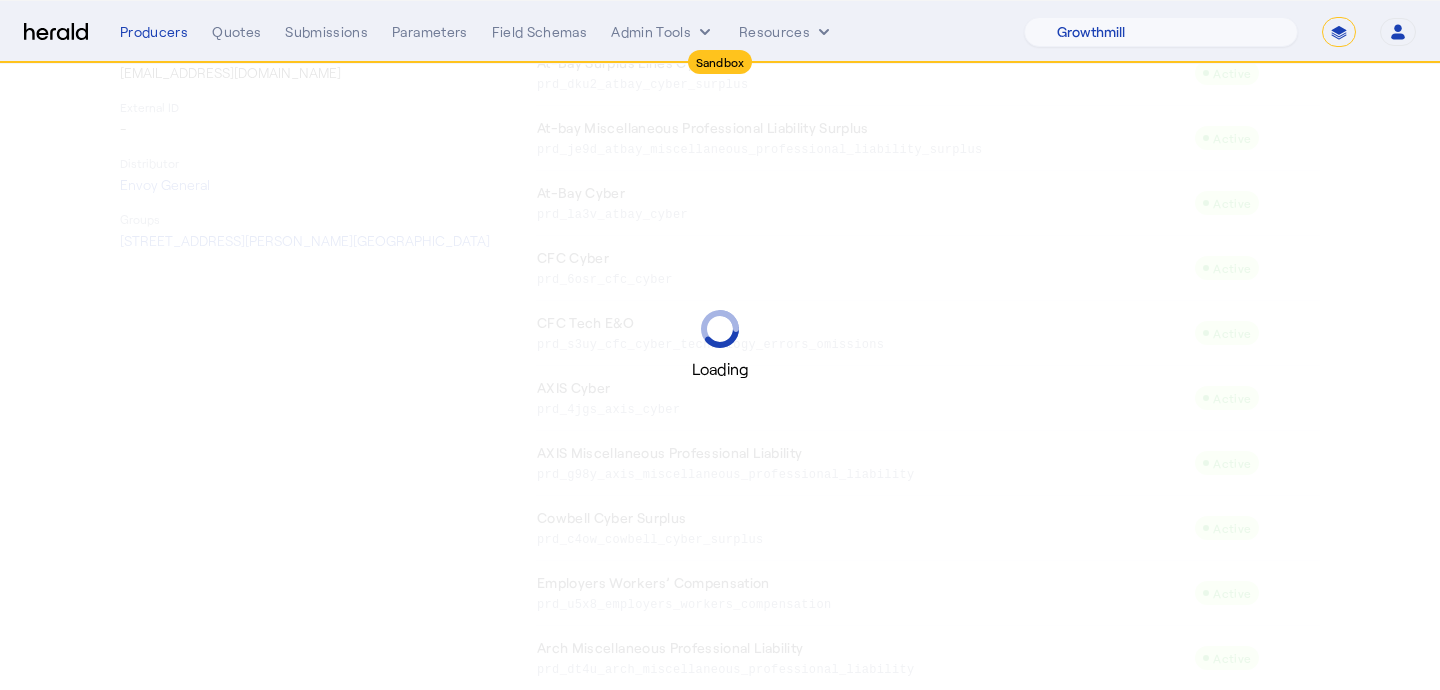 scroll, scrollTop: 0, scrollLeft: 0, axis: both 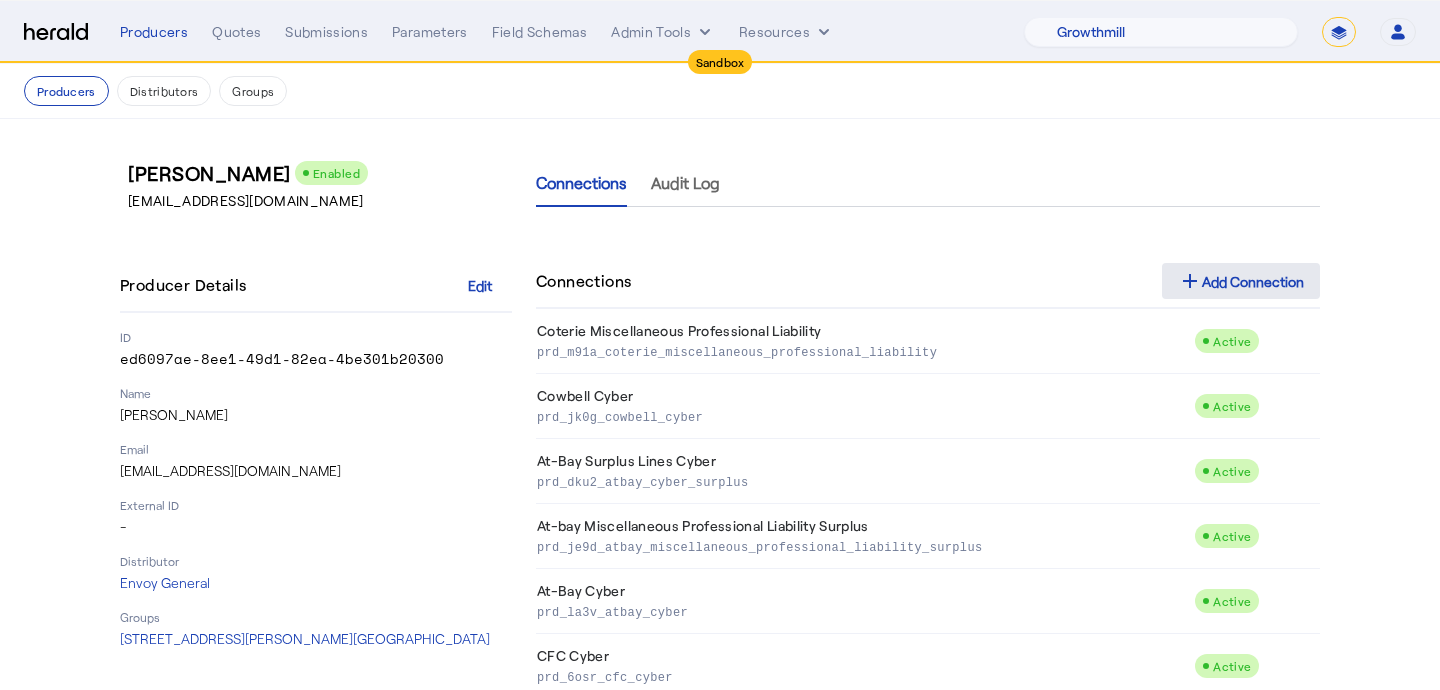 click on "add  Add Connection" at bounding box center [1241, 281] 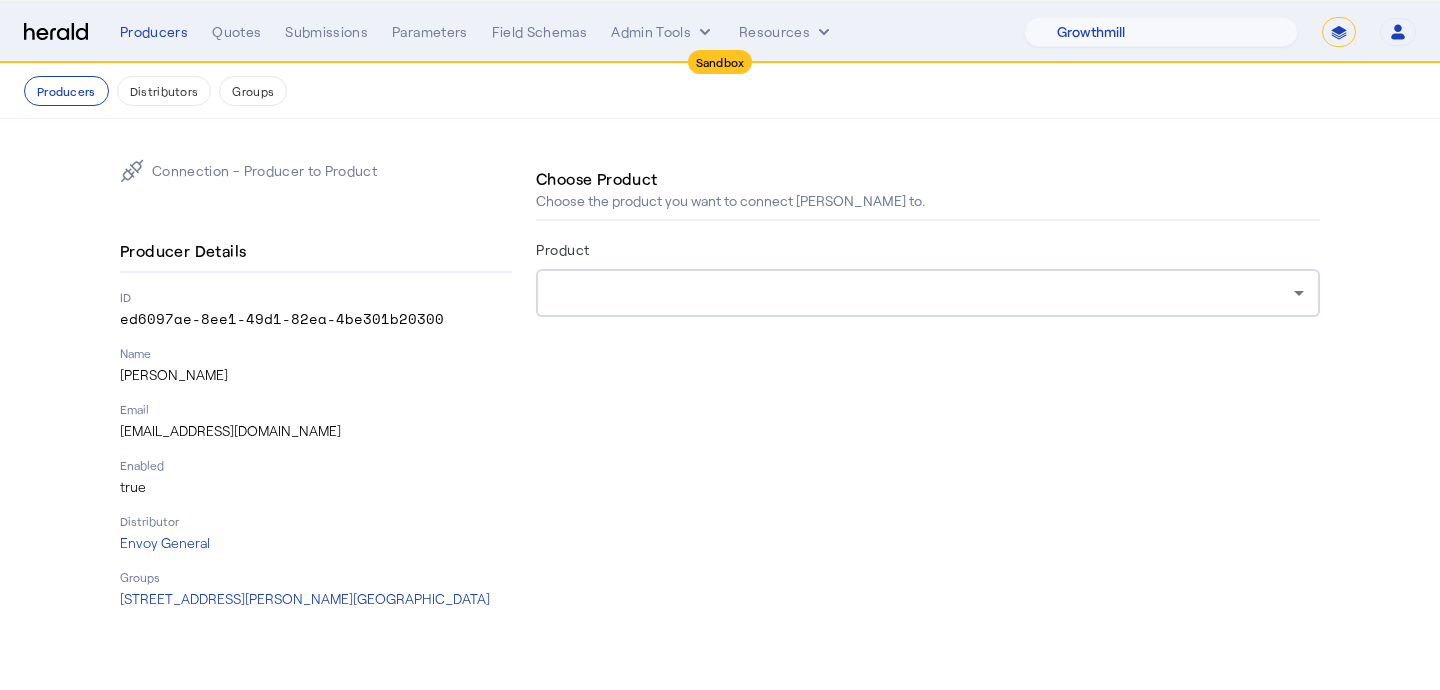 click 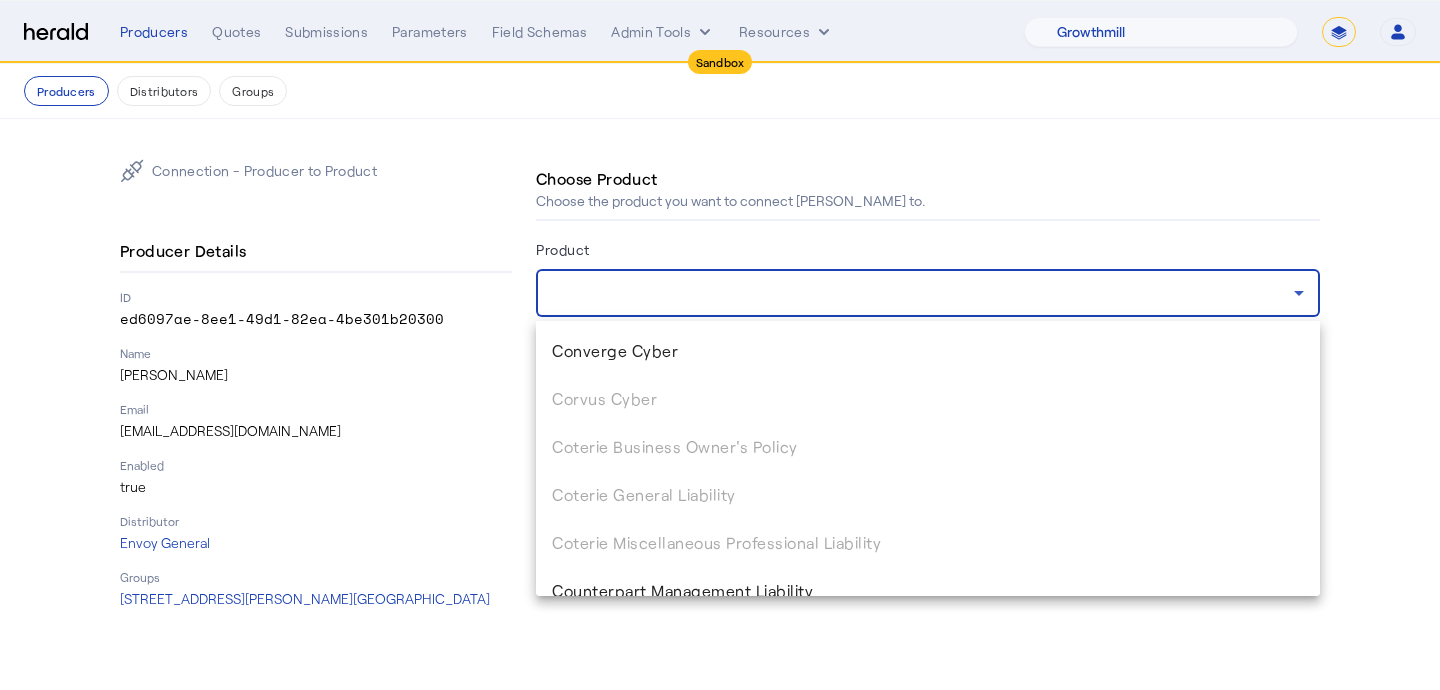 scroll, scrollTop: 1132, scrollLeft: 0, axis: vertical 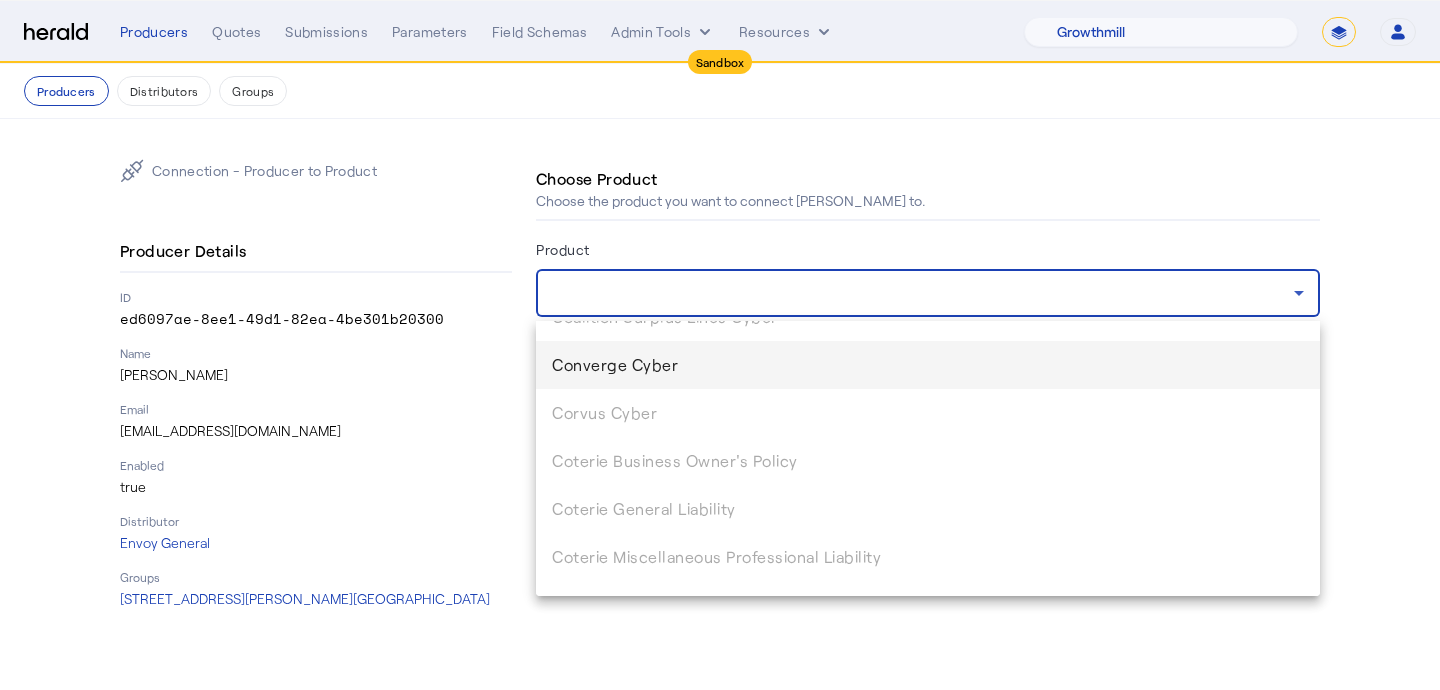 click on "Converge Cyber" at bounding box center [928, 365] 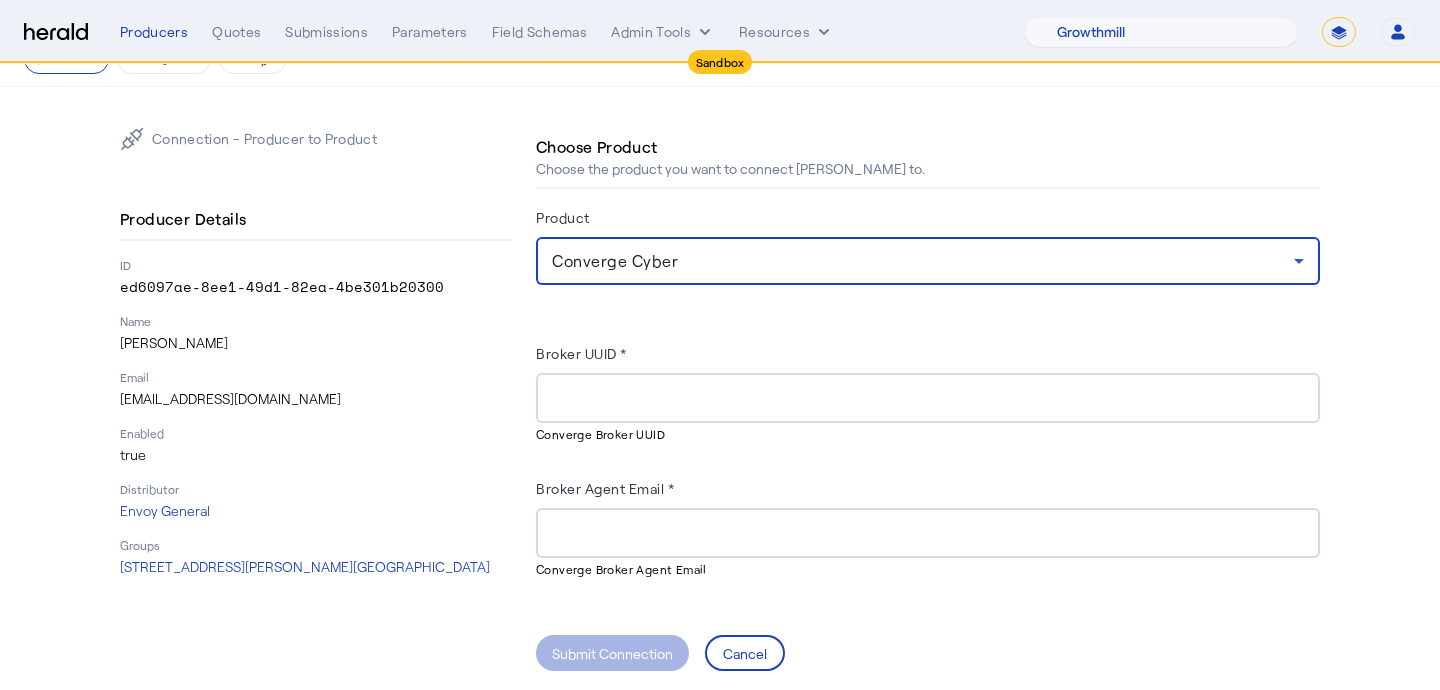 scroll, scrollTop: 50, scrollLeft: 0, axis: vertical 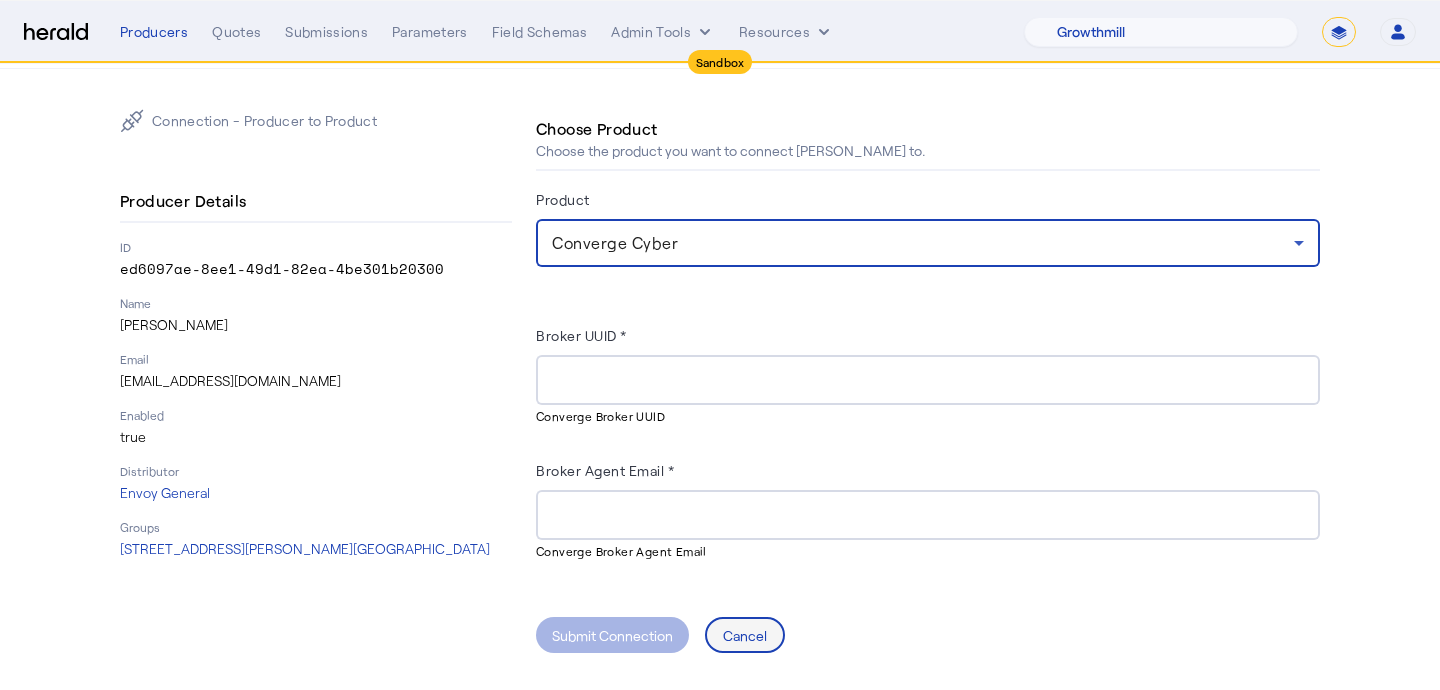 click on "Cancel" 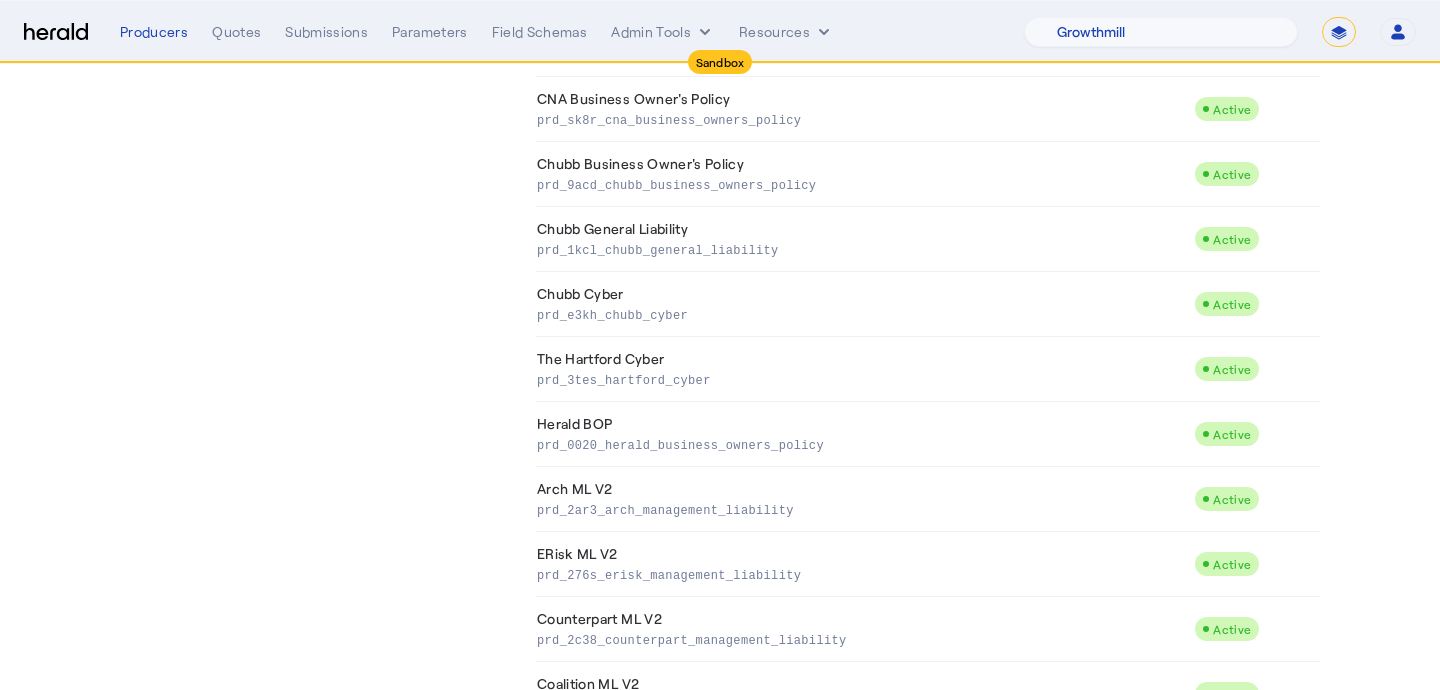 scroll, scrollTop: 0, scrollLeft: 0, axis: both 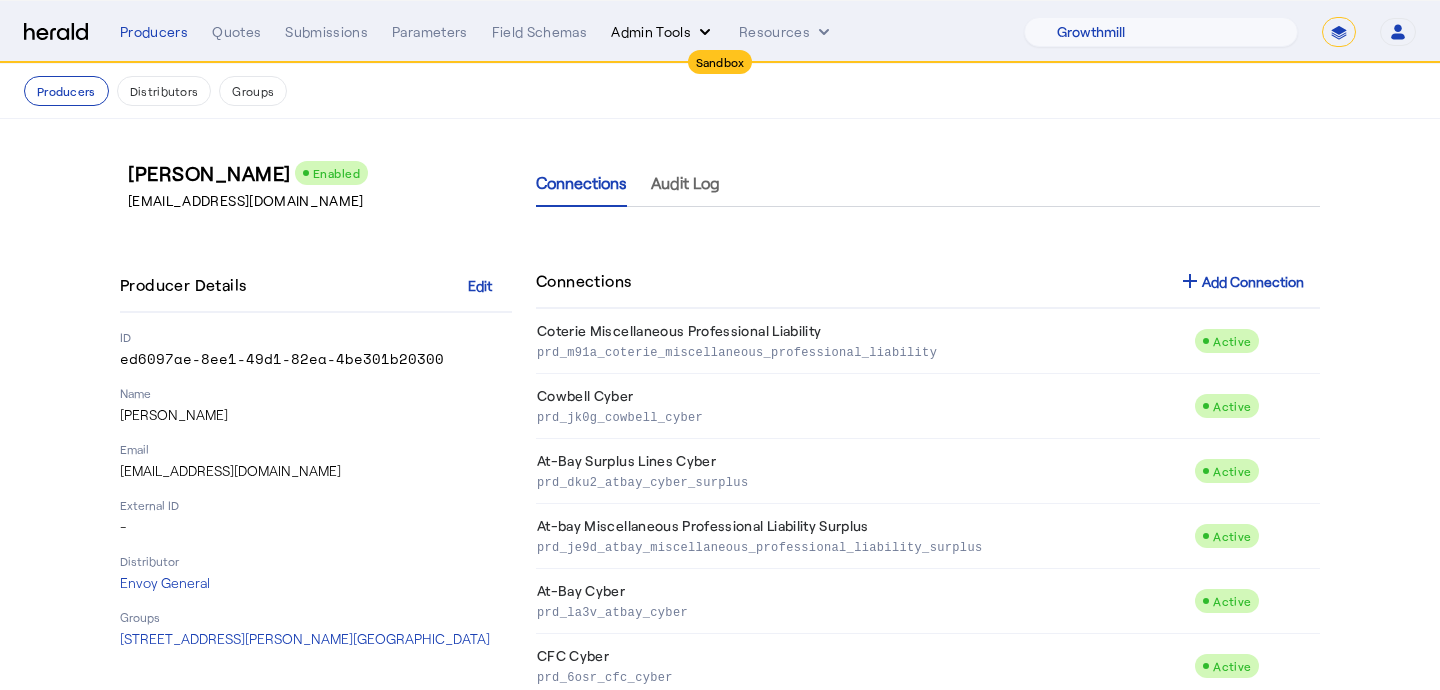 click on "Admin Tools" at bounding box center (663, 32) 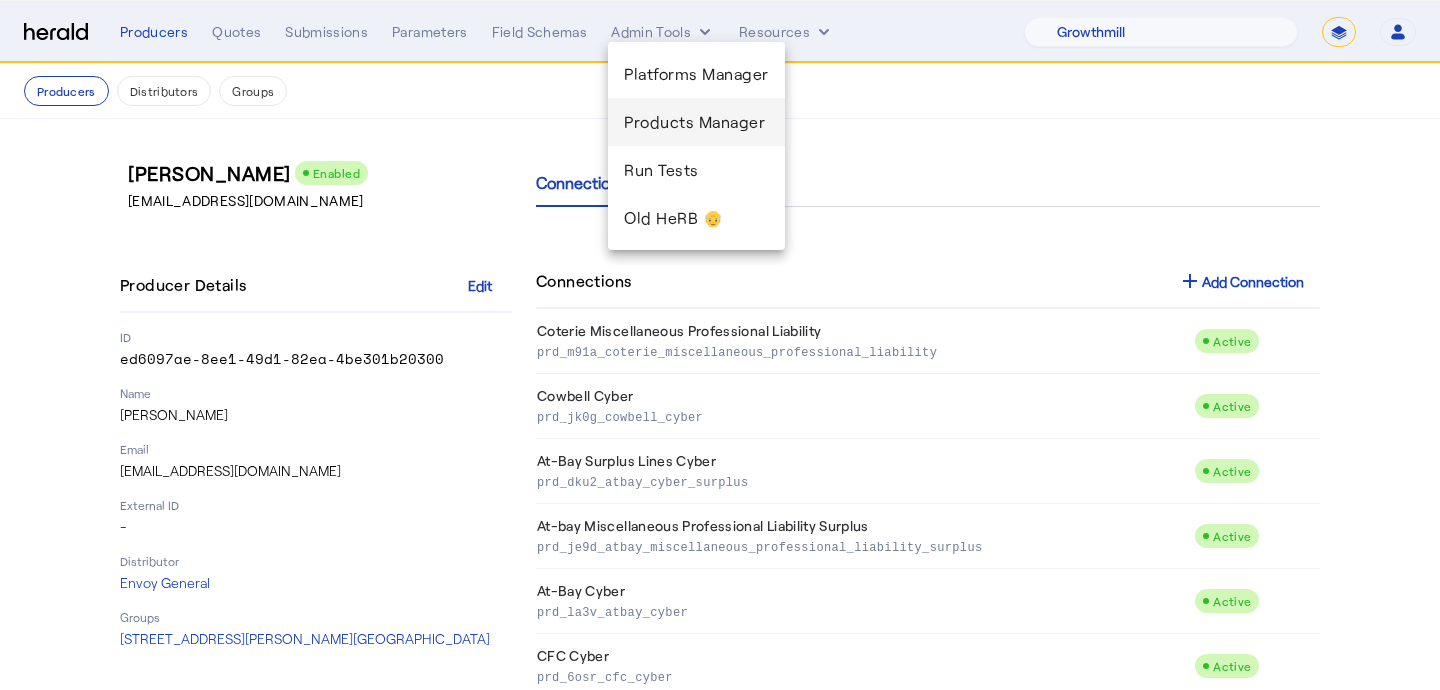 click on "Products Manager" at bounding box center [696, 122] 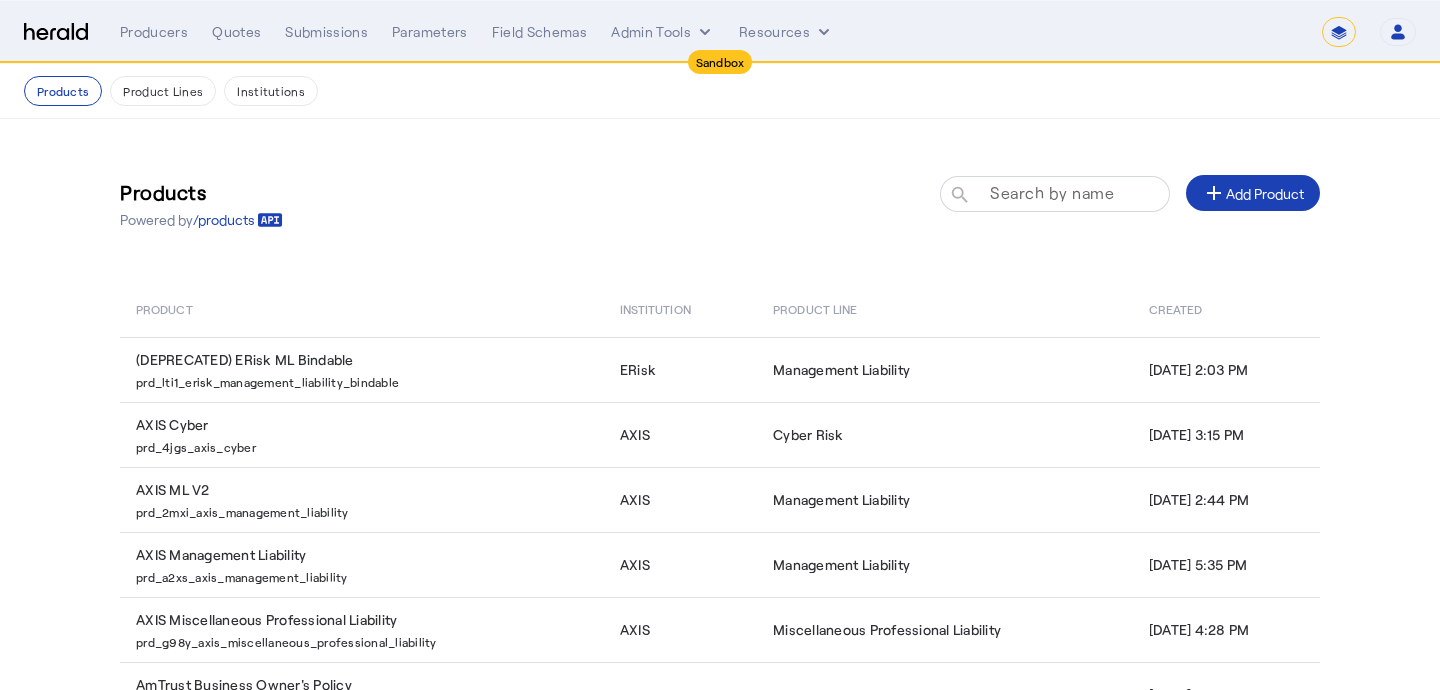 click on "Search by name" at bounding box center [1052, 192] 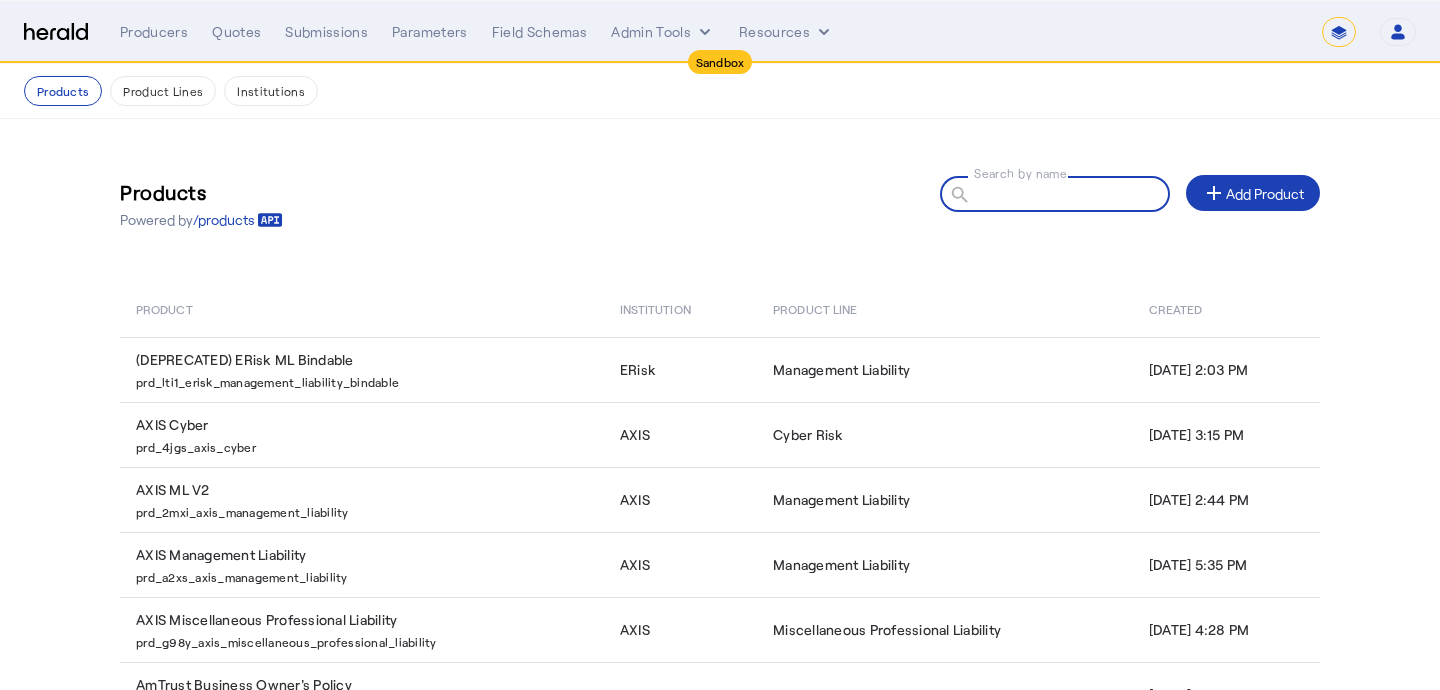 click on "Search by name" at bounding box center (1064, 193) 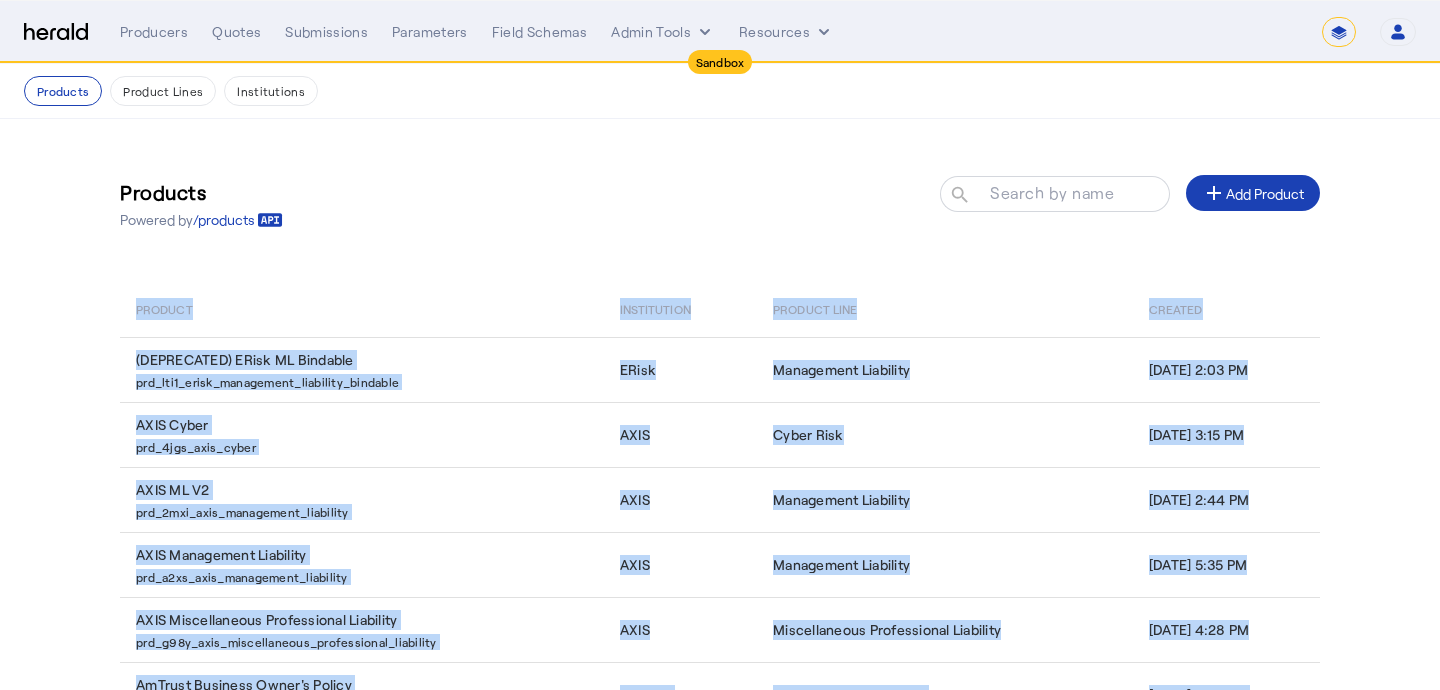 click on "Search by name search add  Add Product" 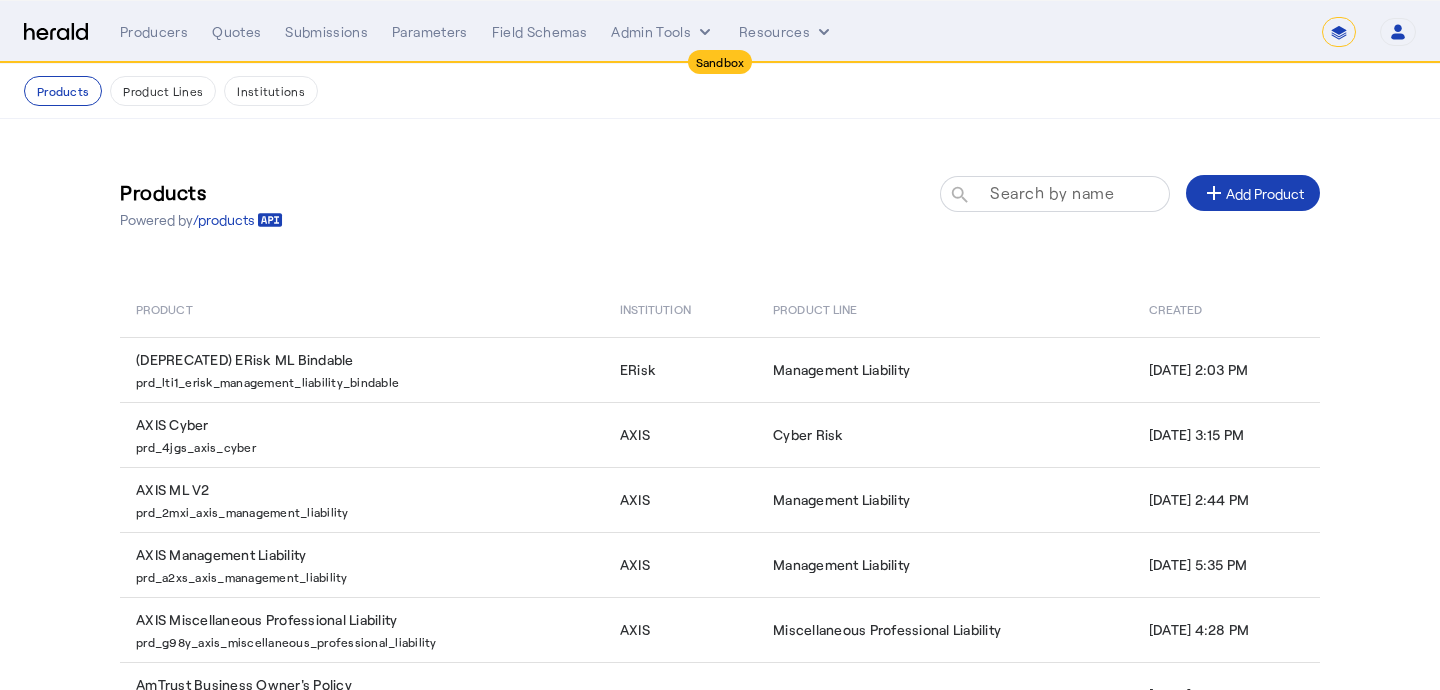 click on "Search by name" at bounding box center [1052, 192] 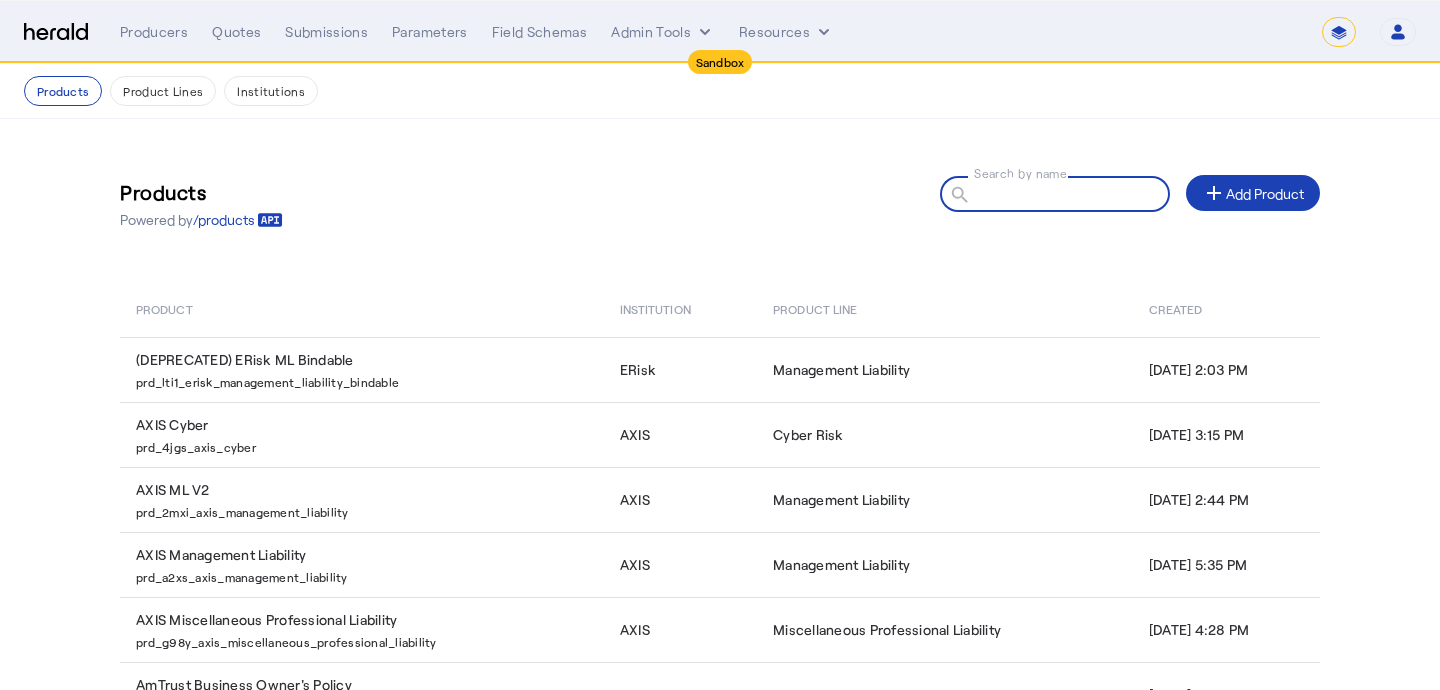 click on "Search by name" at bounding box center [1064, 193] 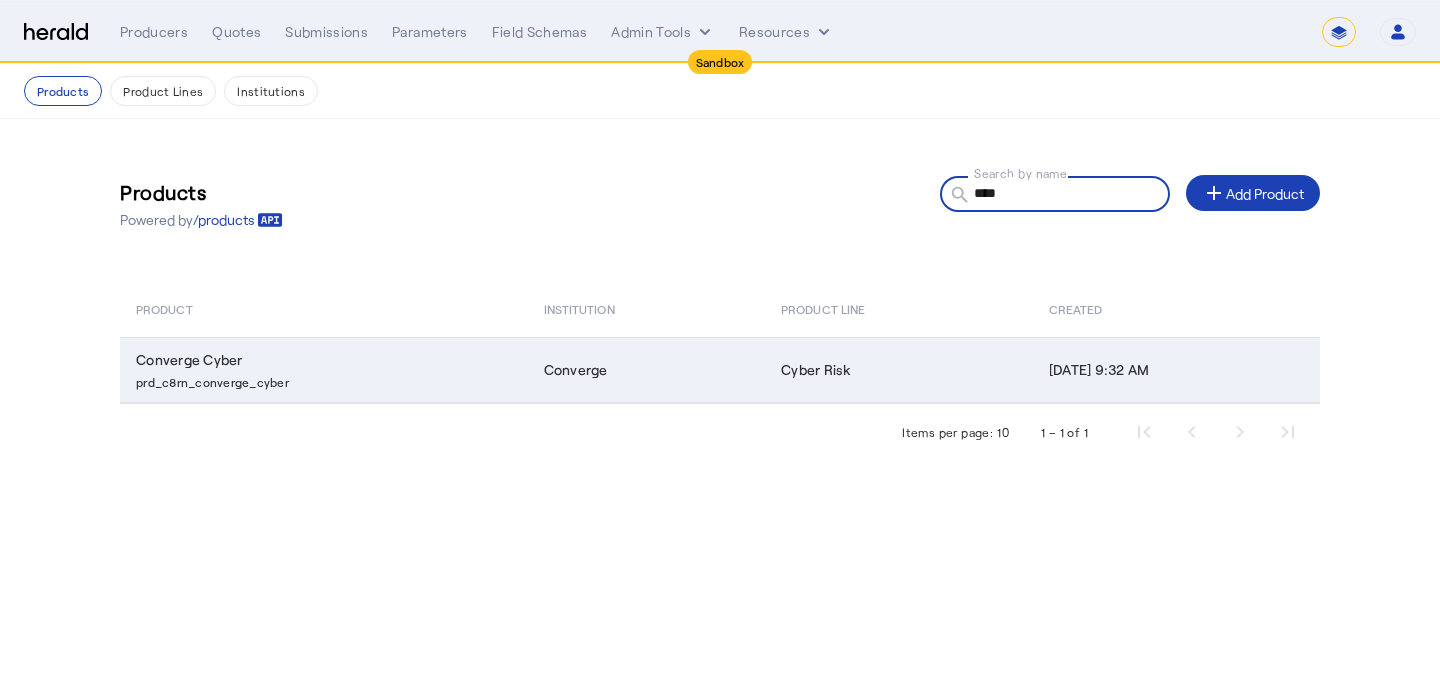 type on "****" 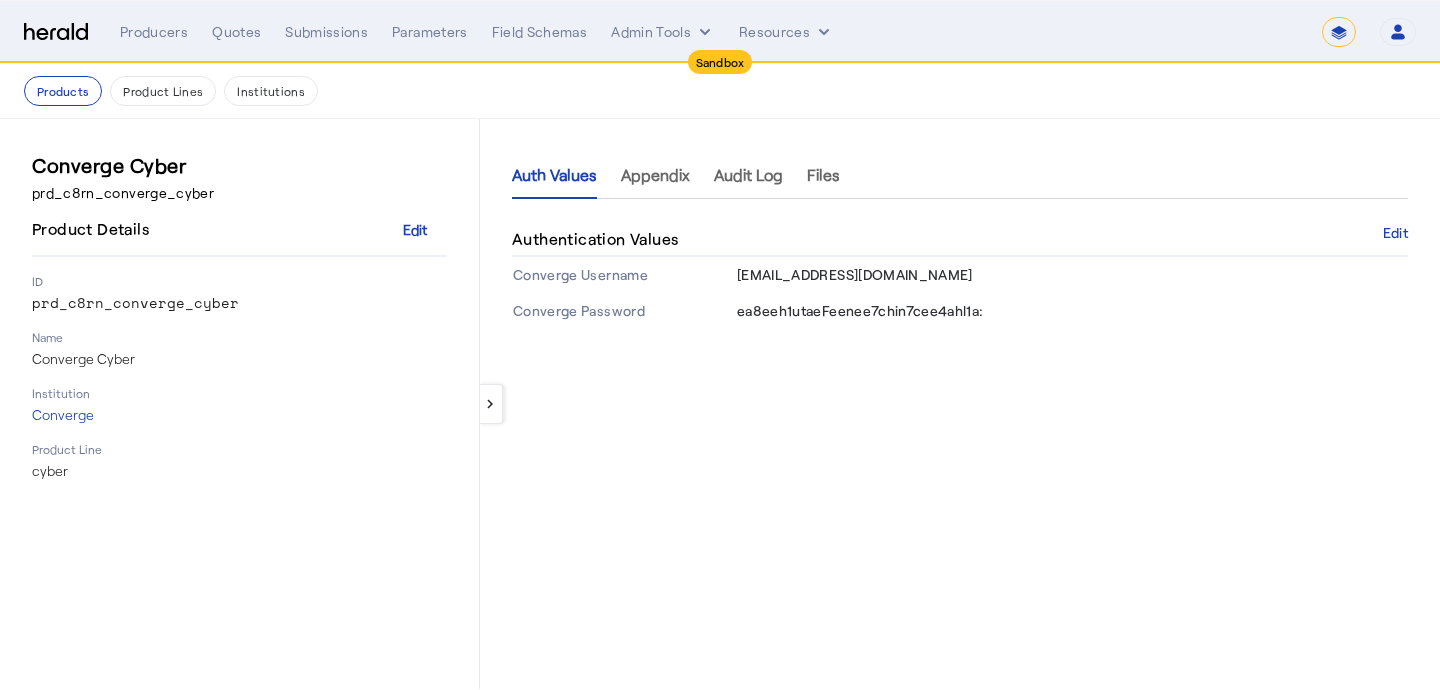 click on "Appendix" at bounding box center [655, 175] 